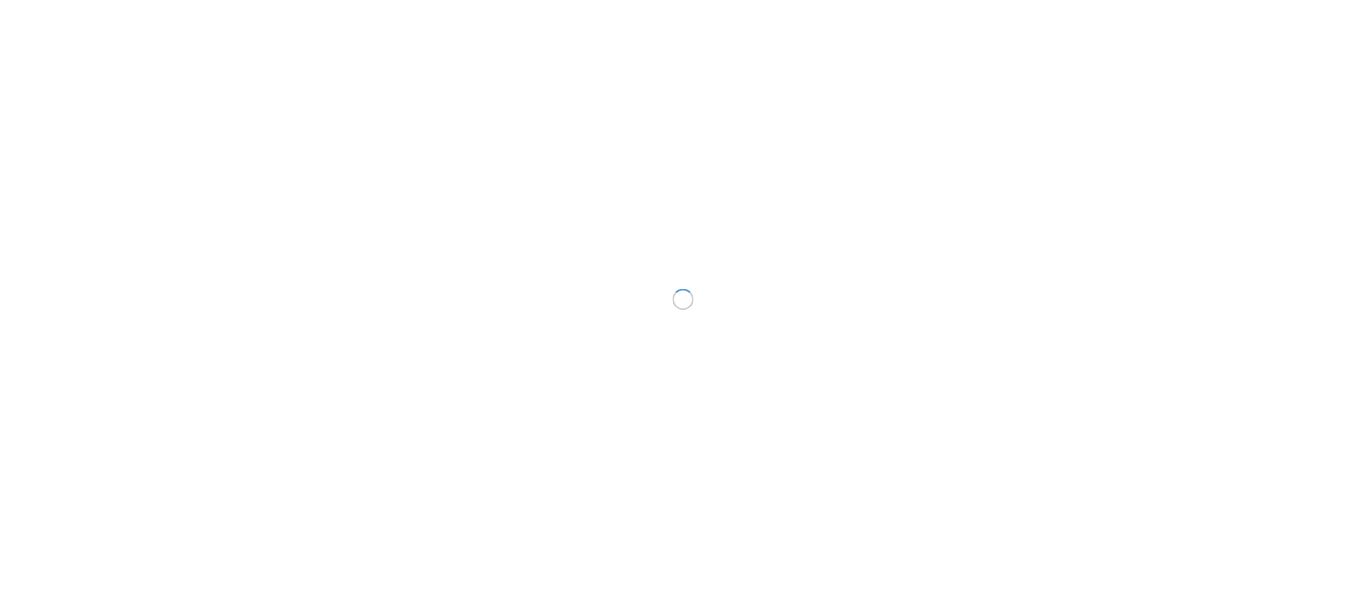 scroll, scrollTop: 0, scrollLeft: 0, axis: both 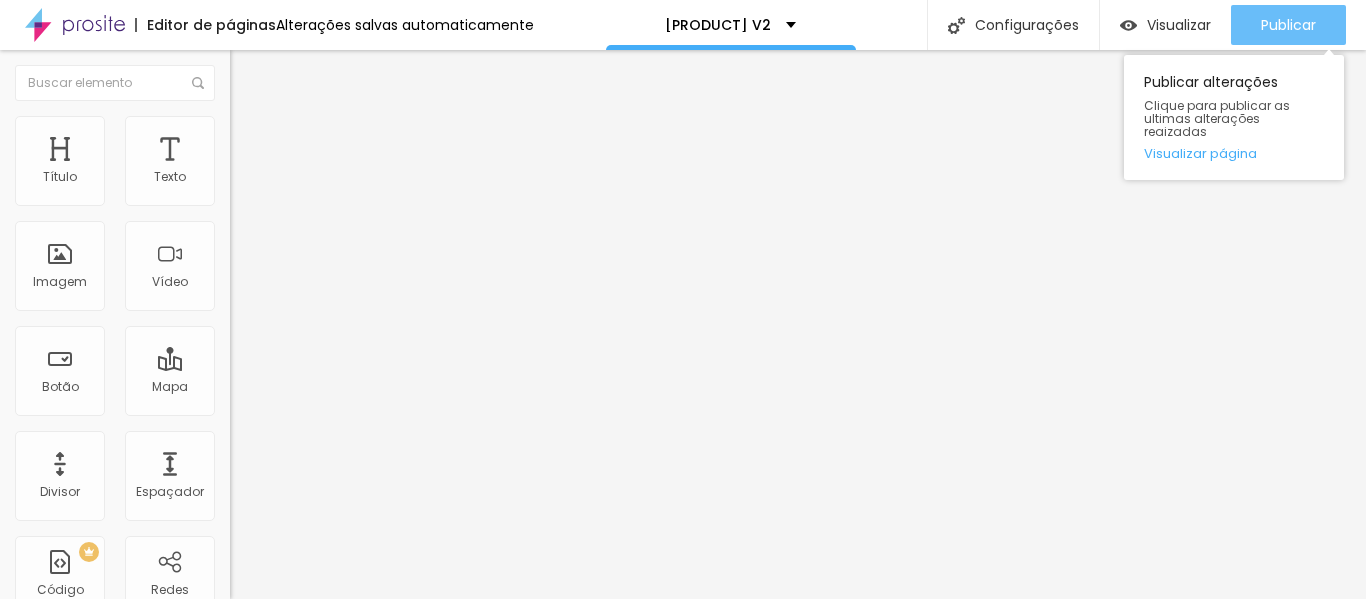 click on "Publicar" at bounding box center (1288, 25) 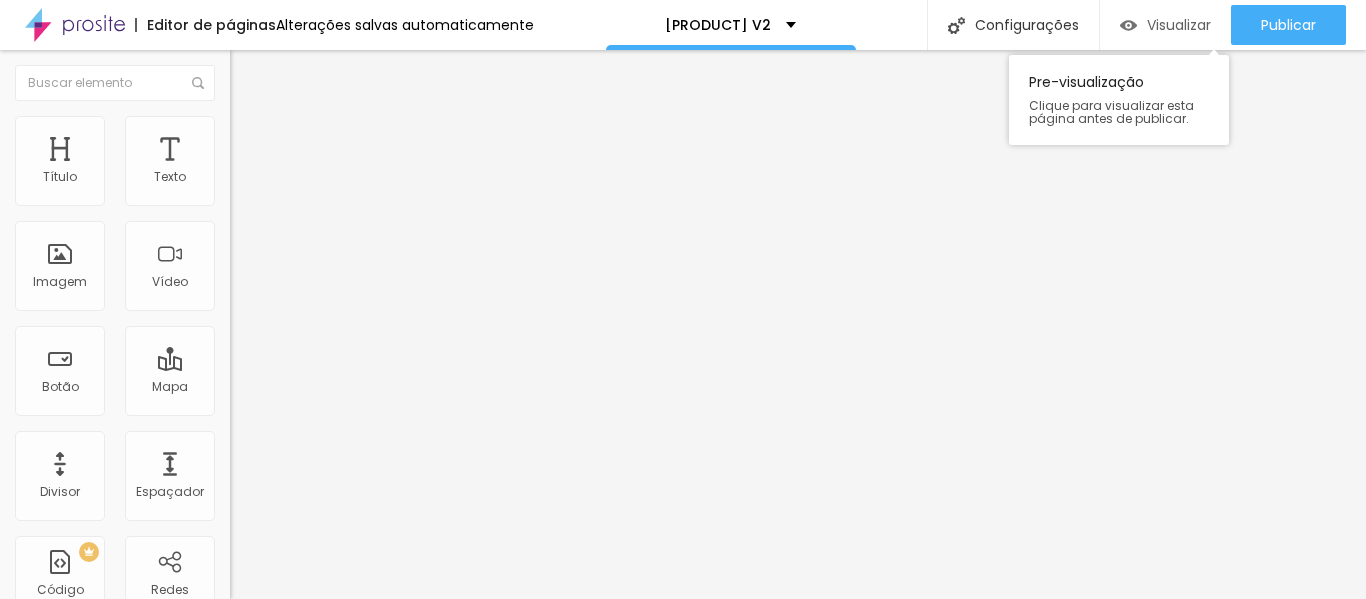 click on "Visualizar" at bounding box center (1179, 25) 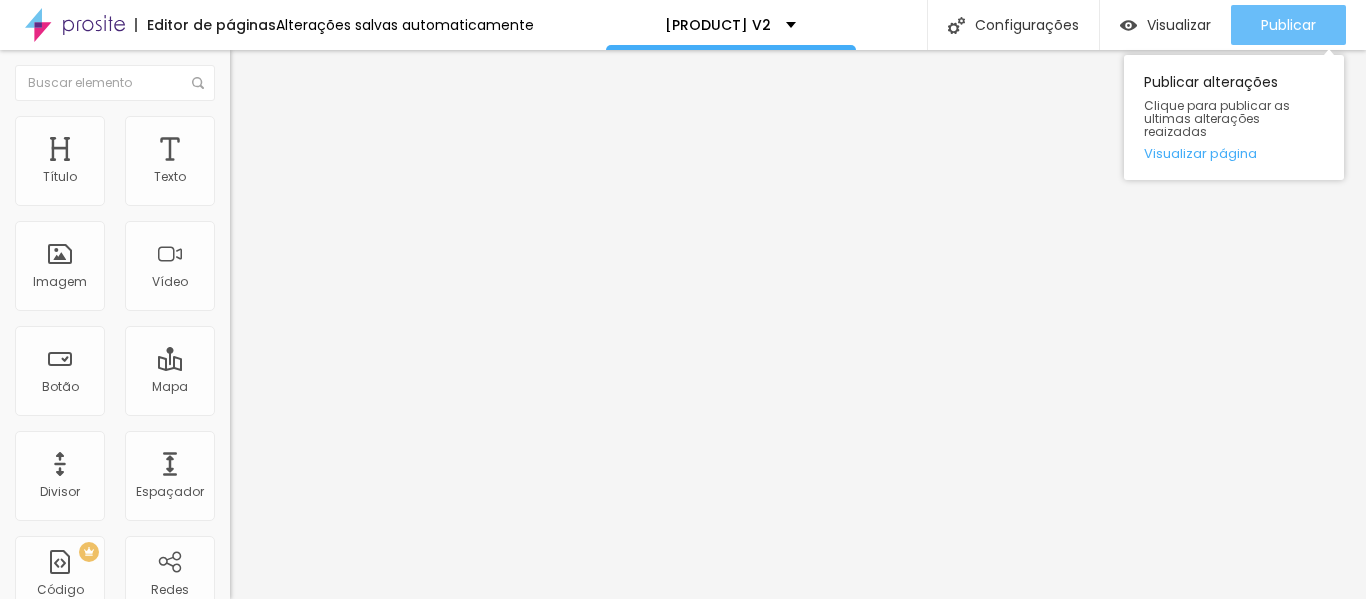 click on "Publicar" at bounding box center (1288, 25) 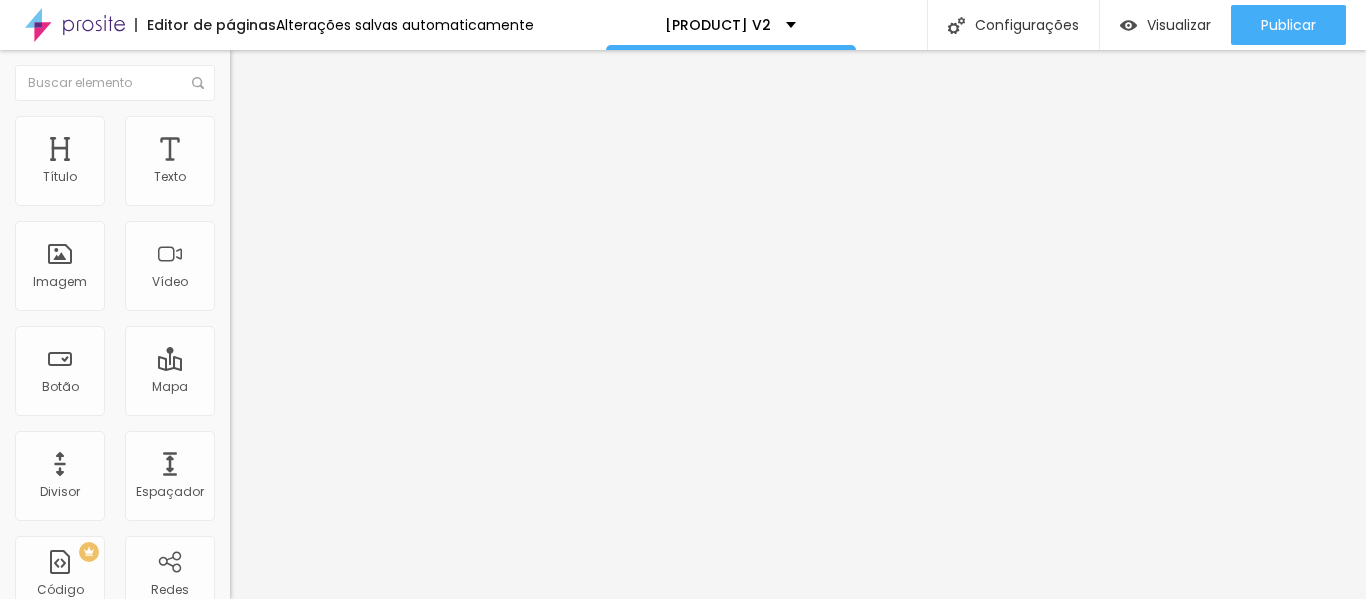 click on "Estilo" at bounding box center (345, 126) 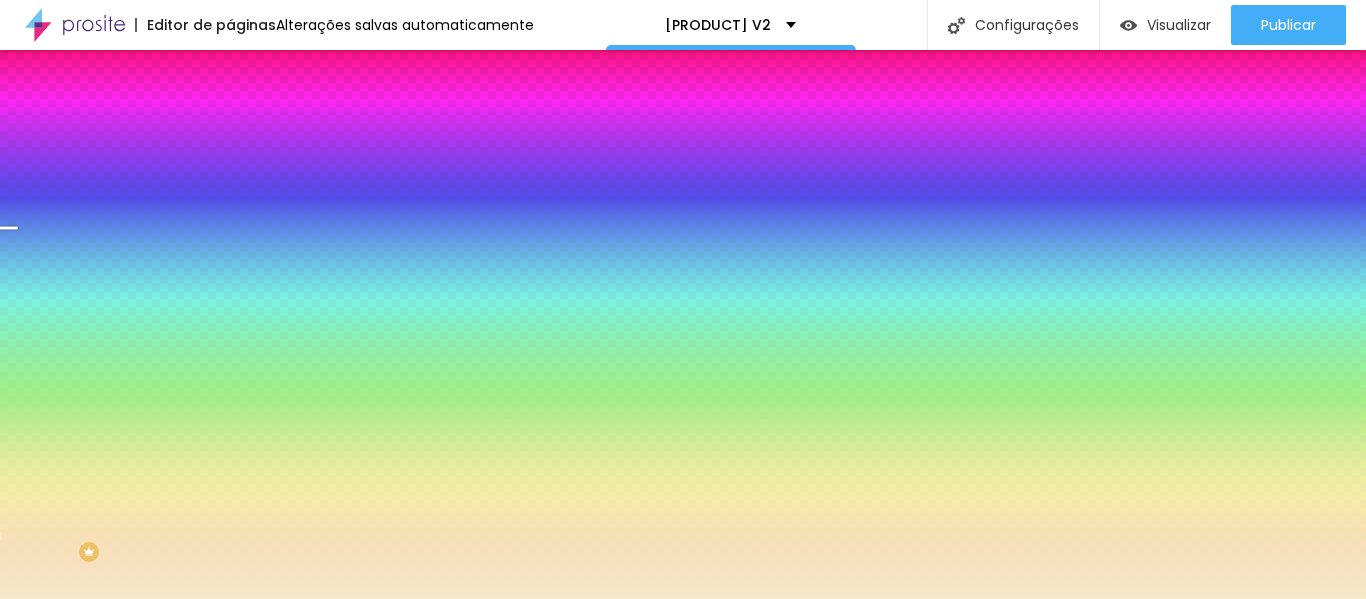 click on "Avançado" at bounding box center (281, 149) 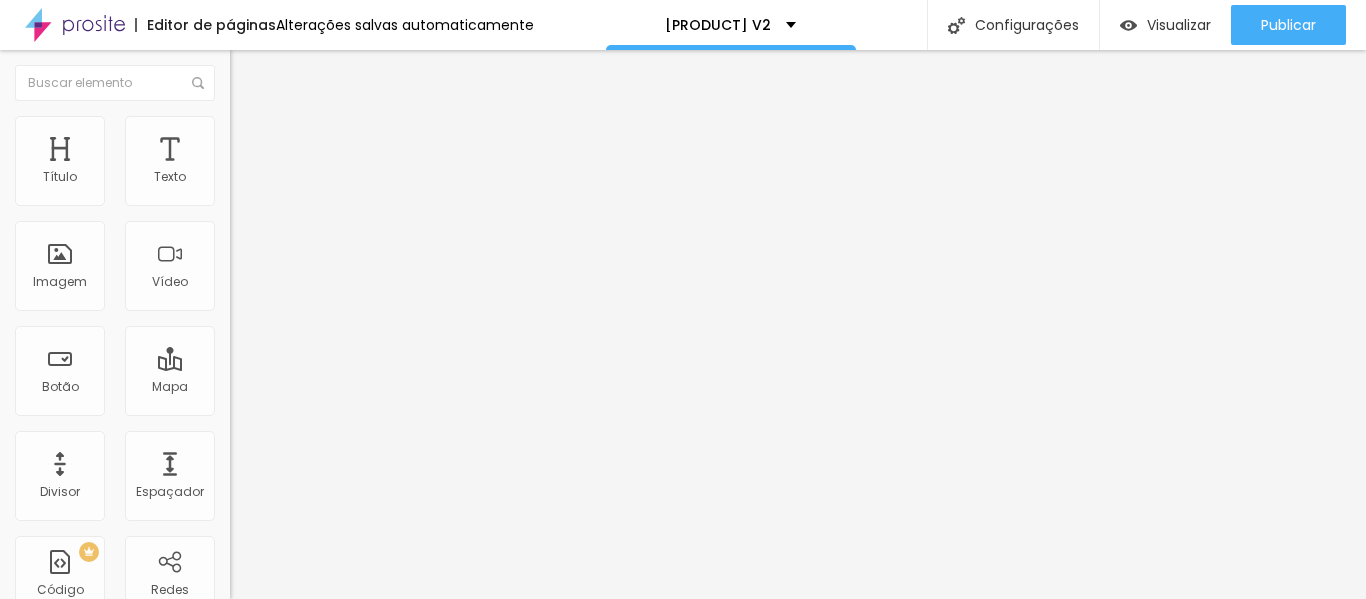 click at bounding box center (239, 125) 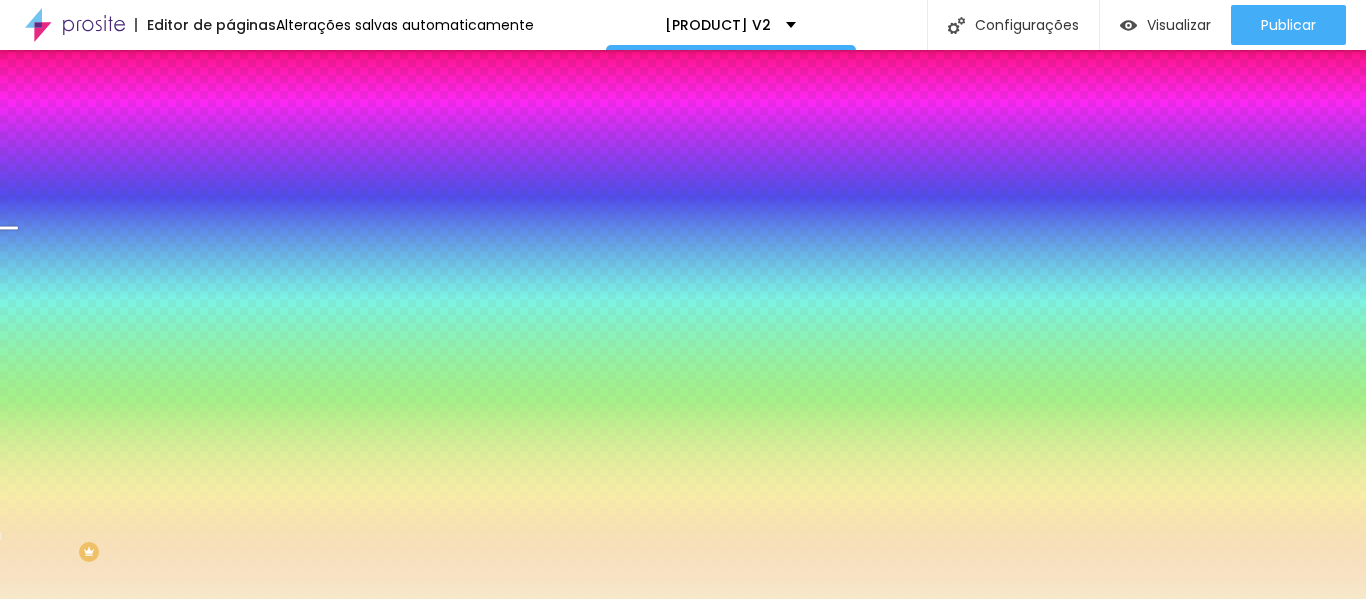 click at bounding box center [345, 191] 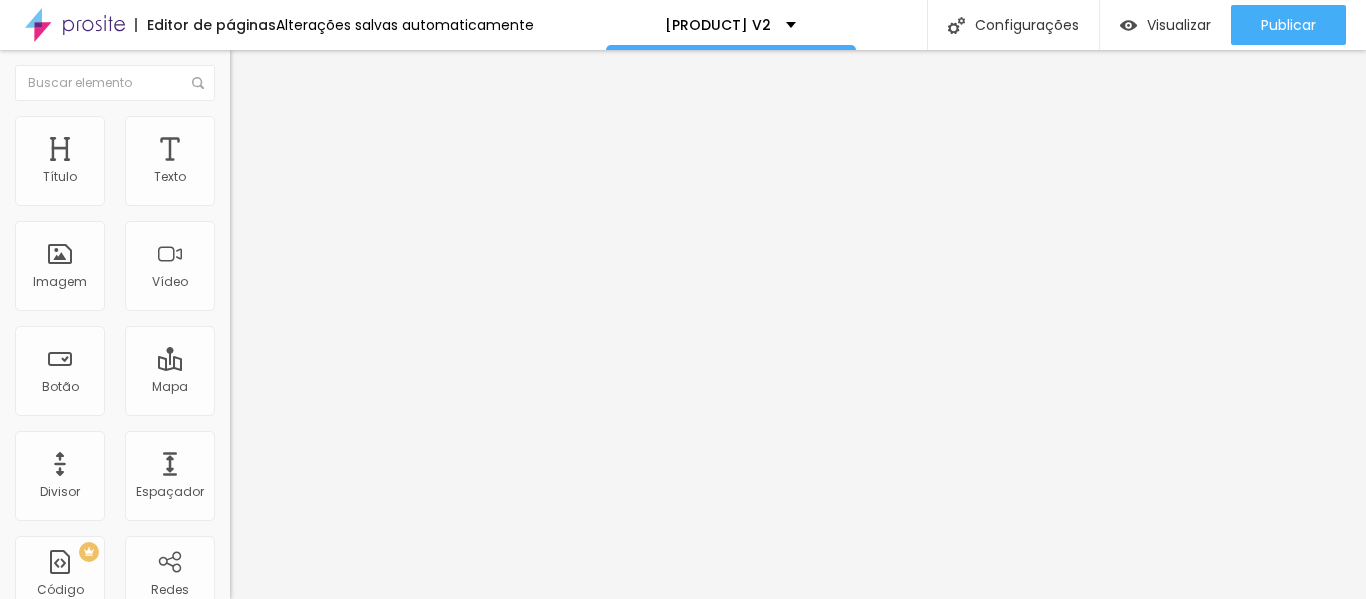 click on "Avançado" at bounding box center [345, 146] 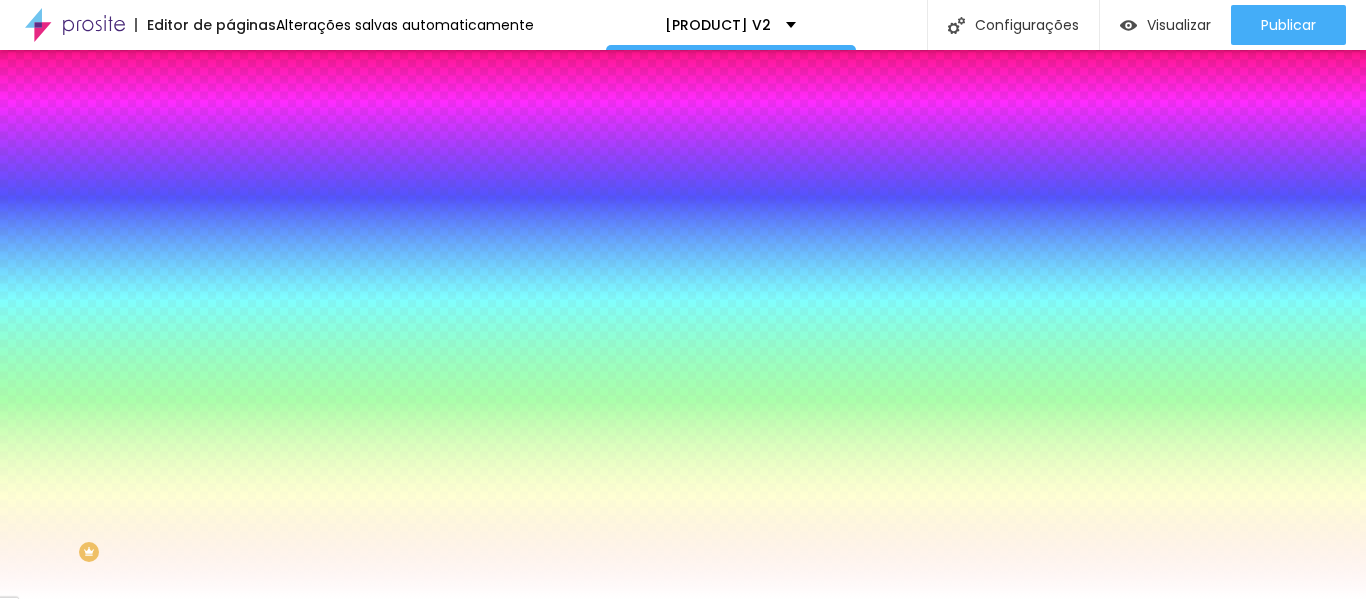 click at bounding box center [239, 105] 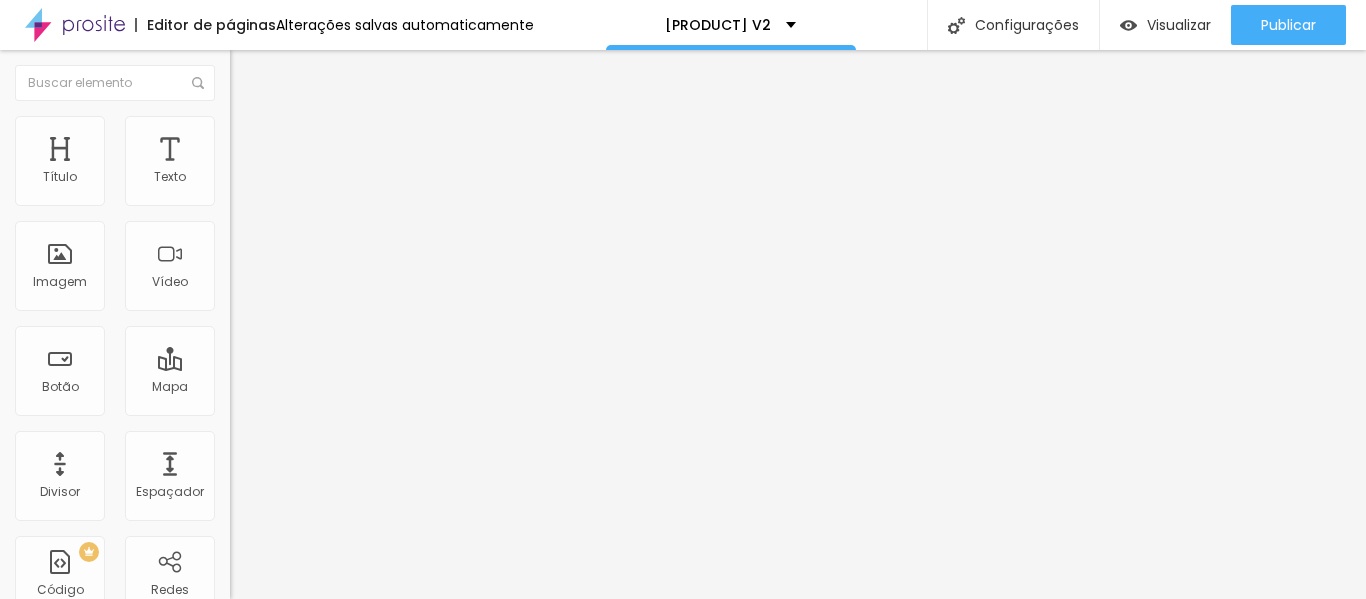 click on "Avançado" at bounding box center (281, 149) 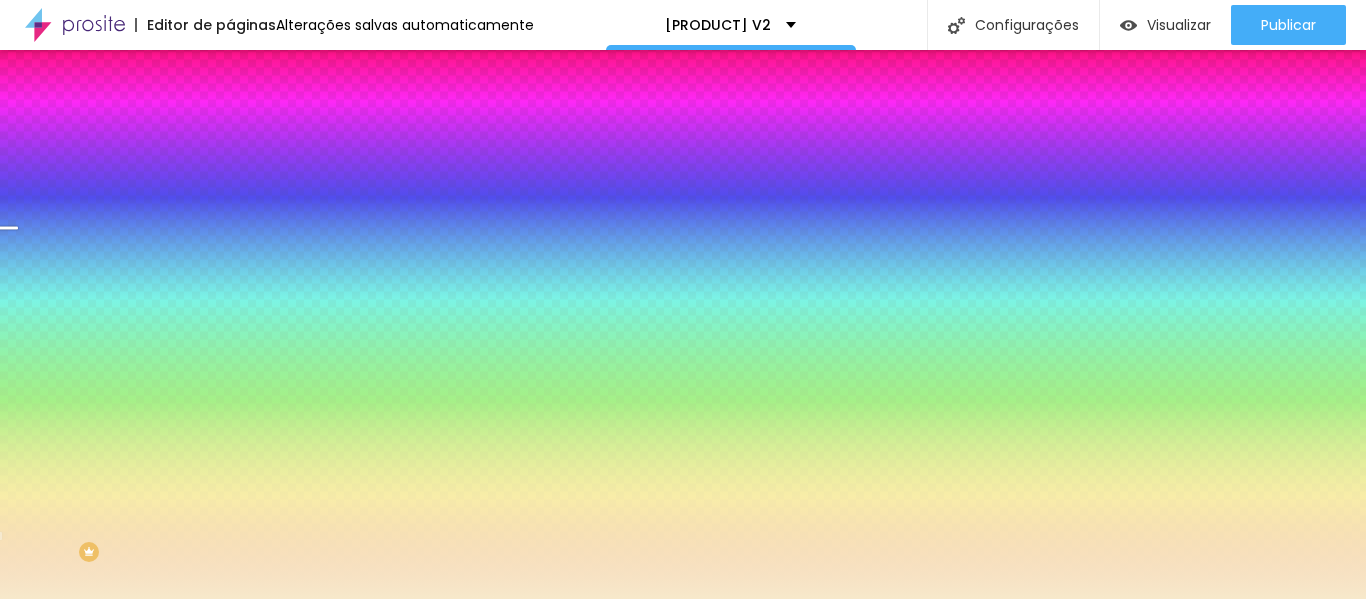 click on "[COLOR]" at bounding box center (350, 201) 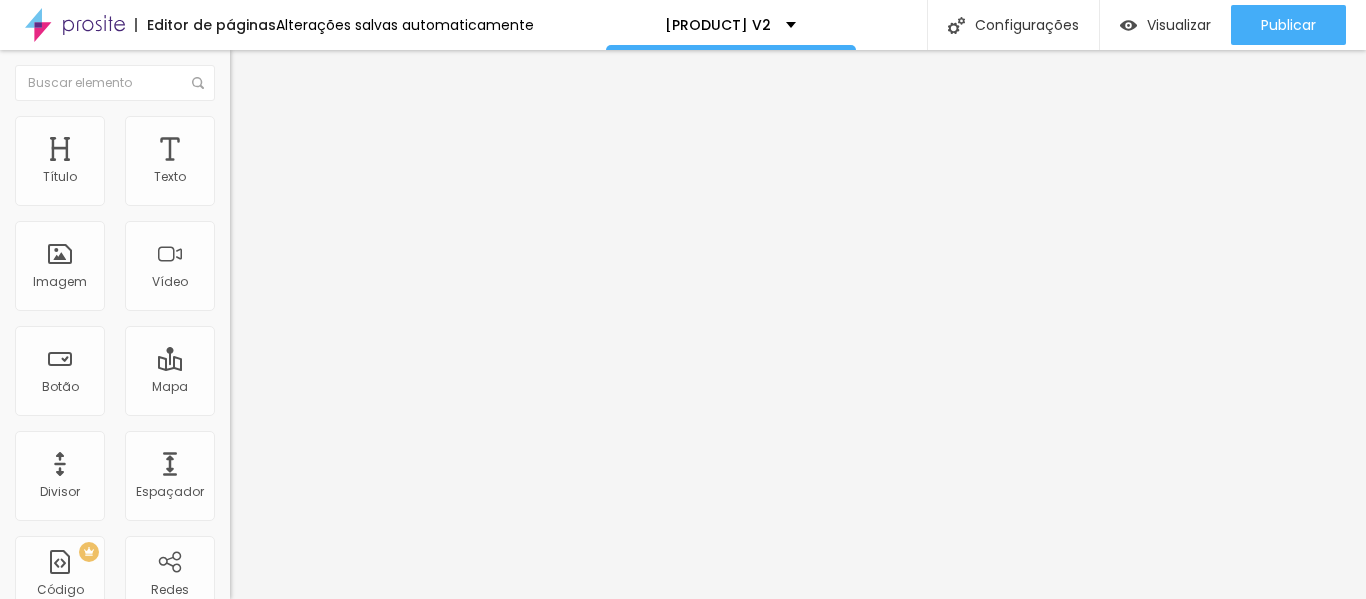 click on "Avançado" at bounding box center (345, 146) 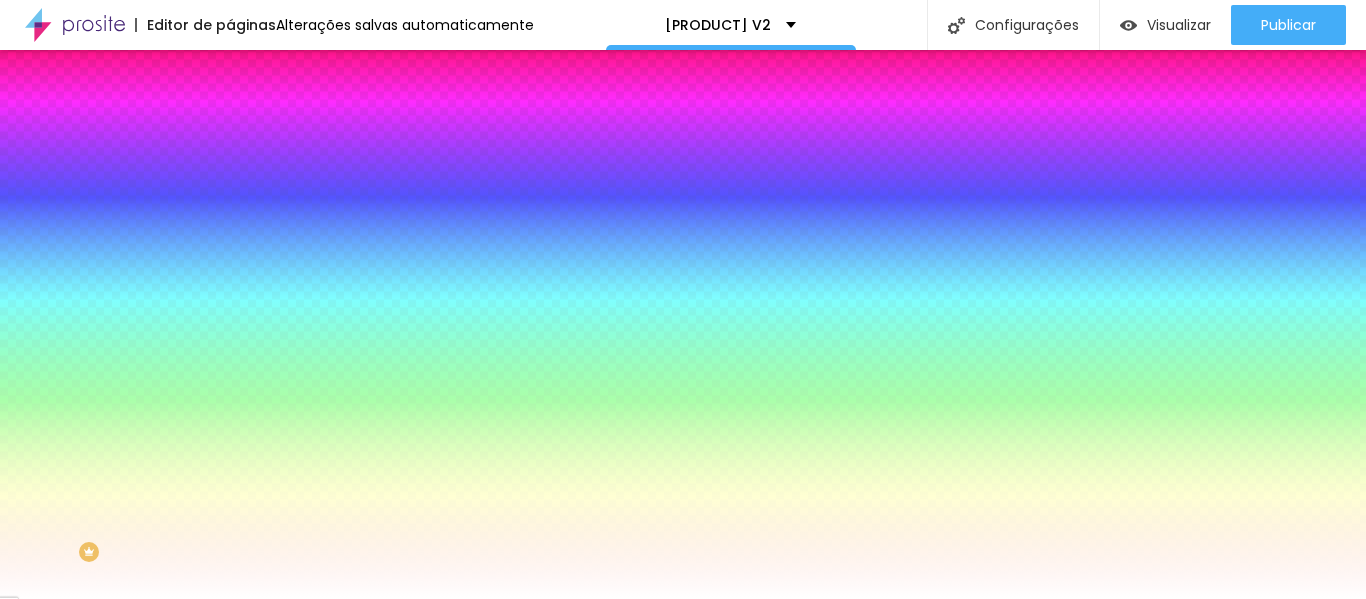 click on "#FFFFFF" at bounding box center (350, 201) 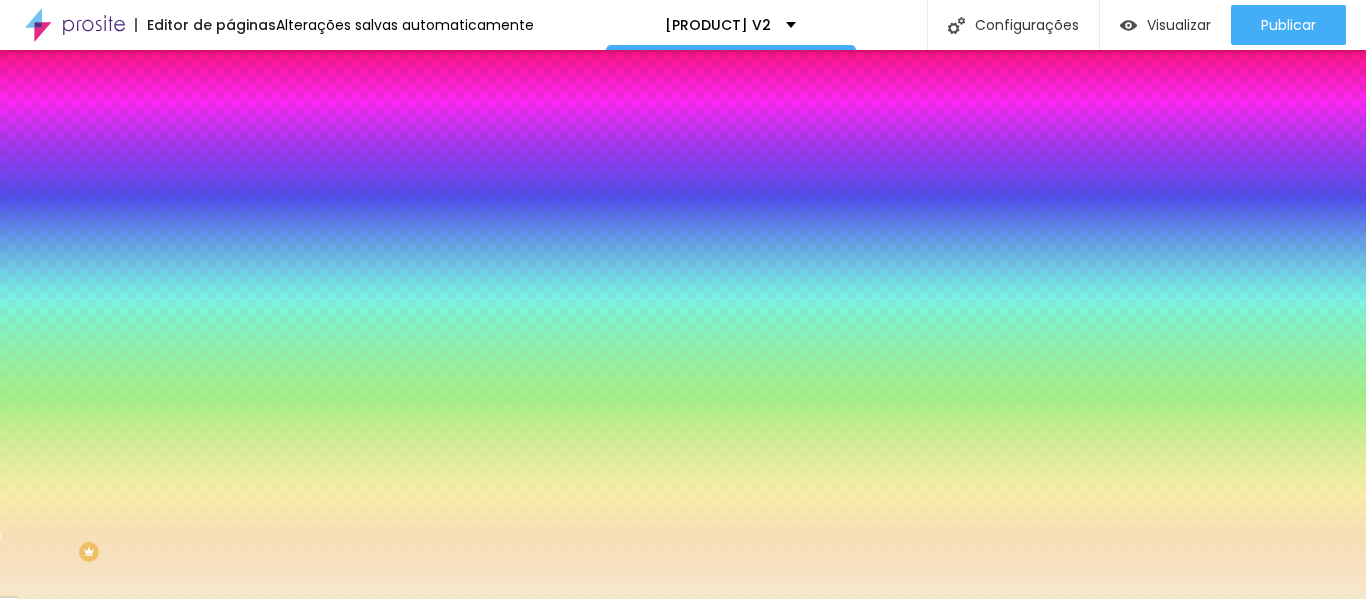 type on "[COLOR]" 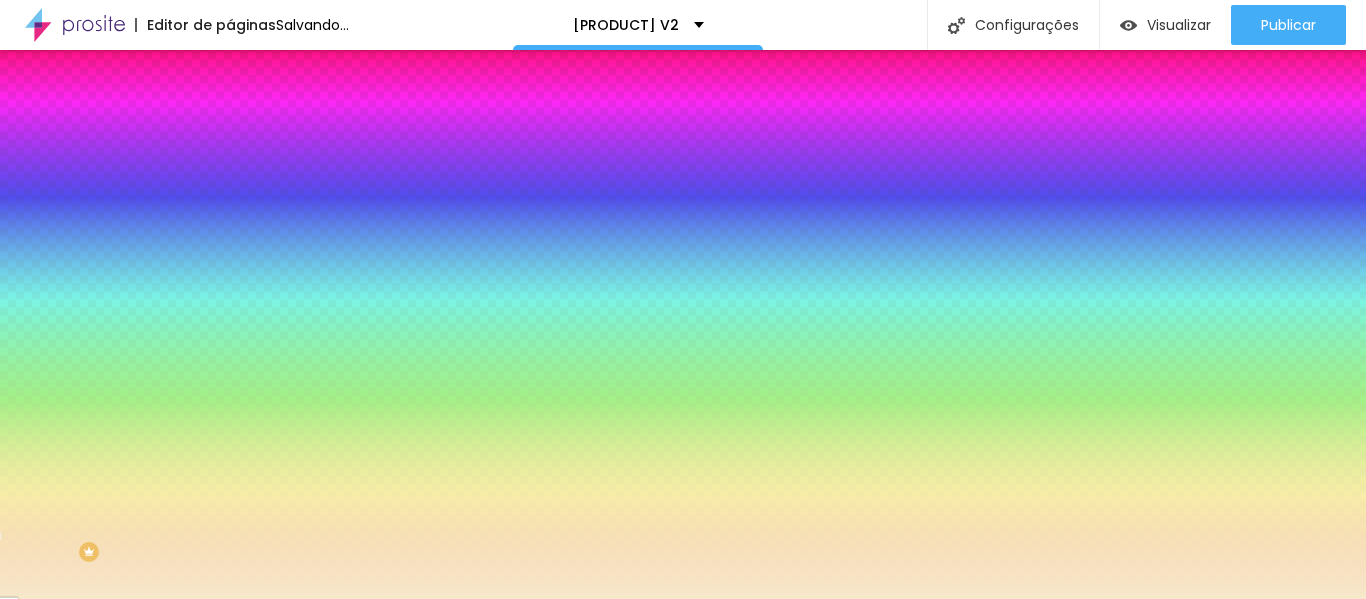 click at bounding box center (345, 191) 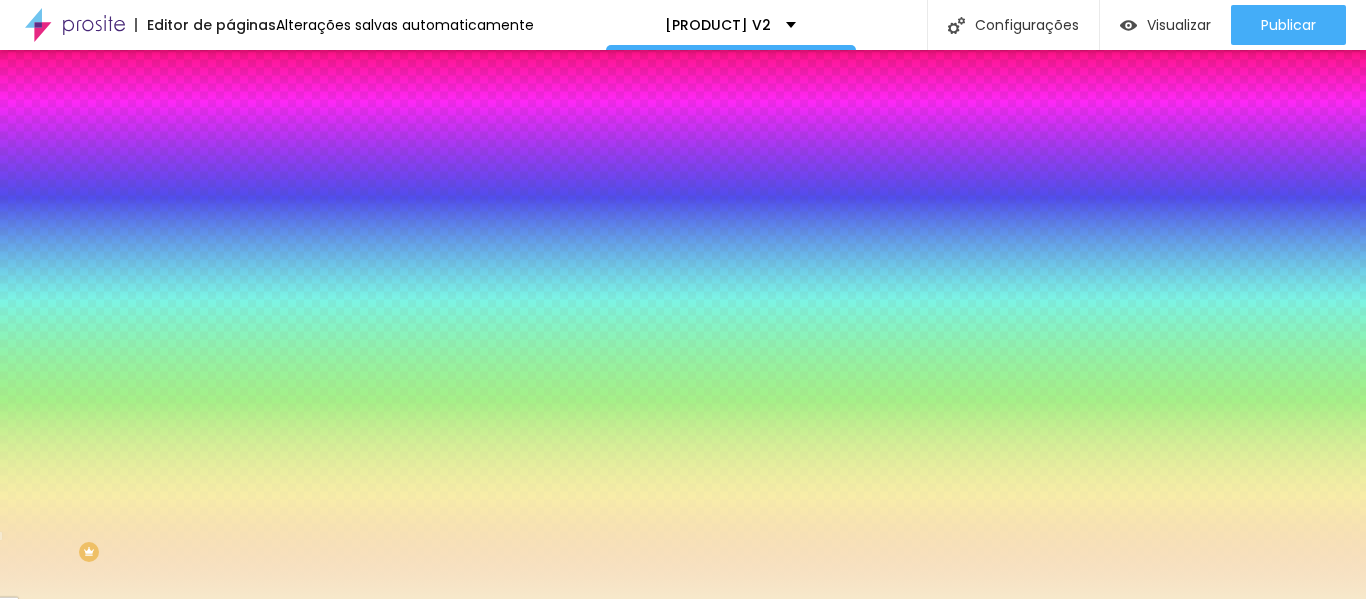 click at bounding box center (345, 191) 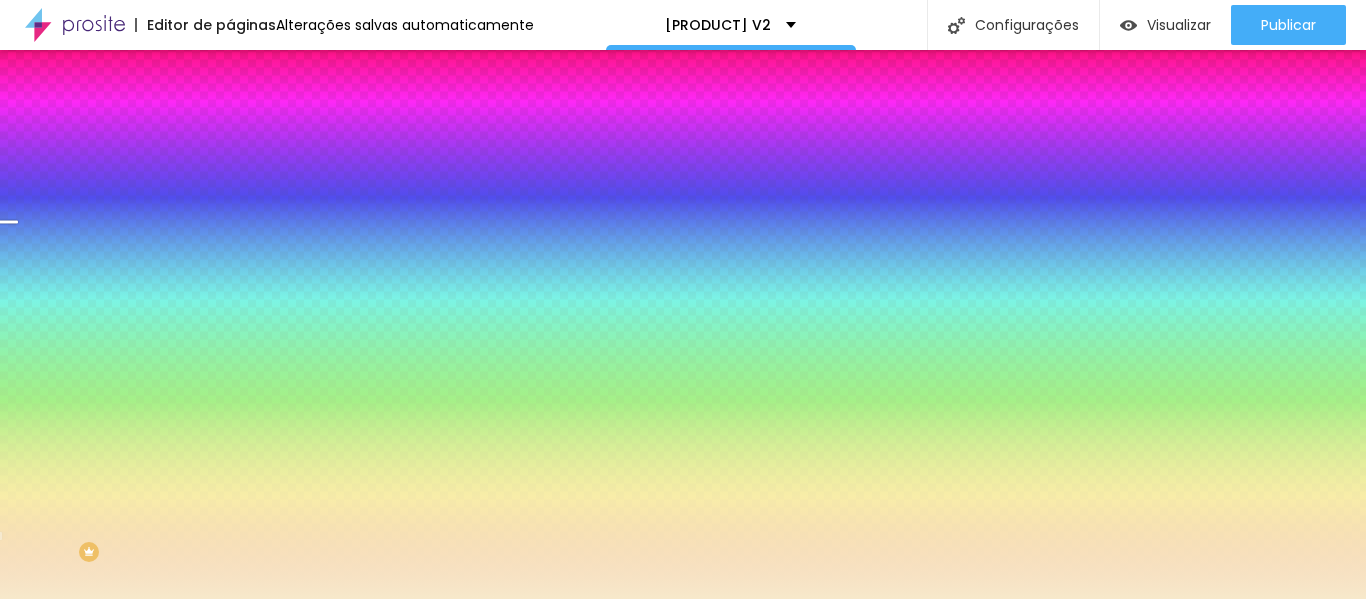 drag, startPoint x: 201, startPoint y: 249, endPoint x: 206, endPoint y: 282, distance: 33.37664 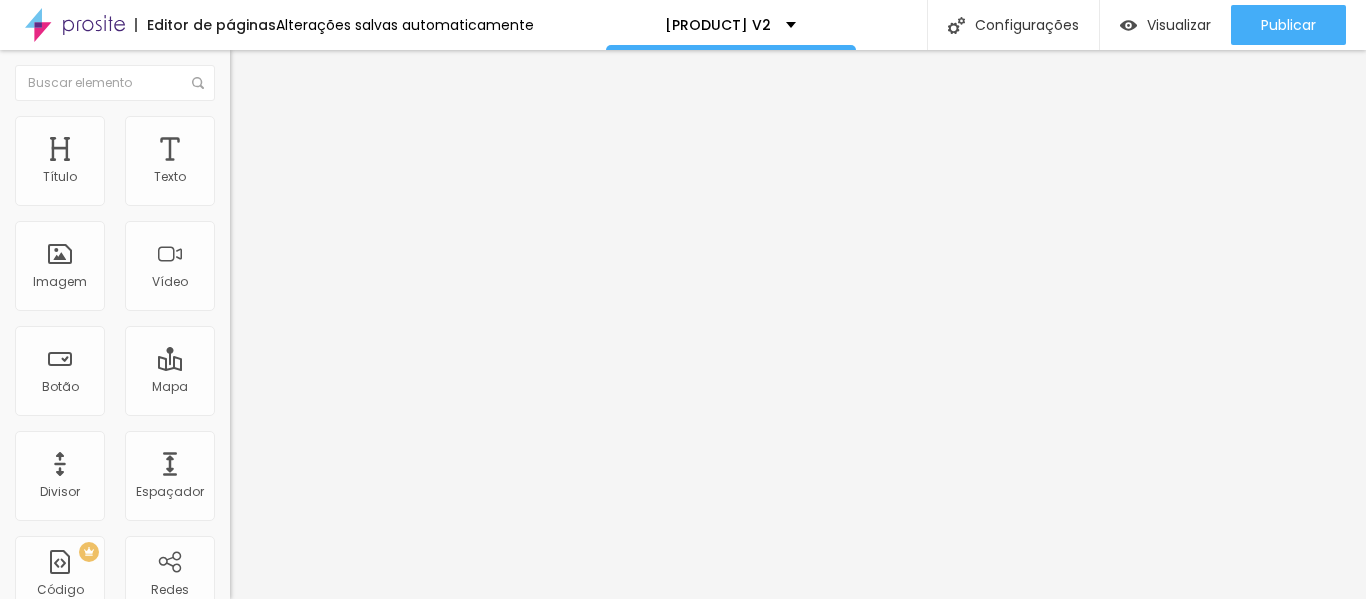 click at bounding box center [239, 125] 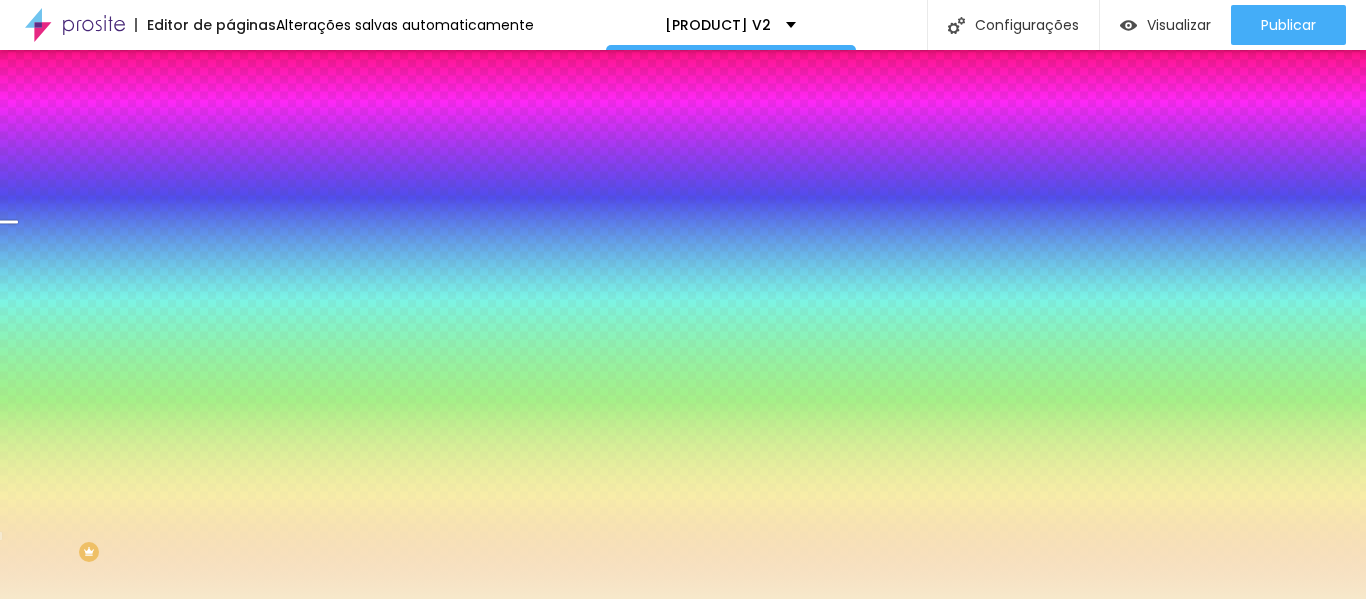 click on "Avançado" at bounding box center [345, 146] 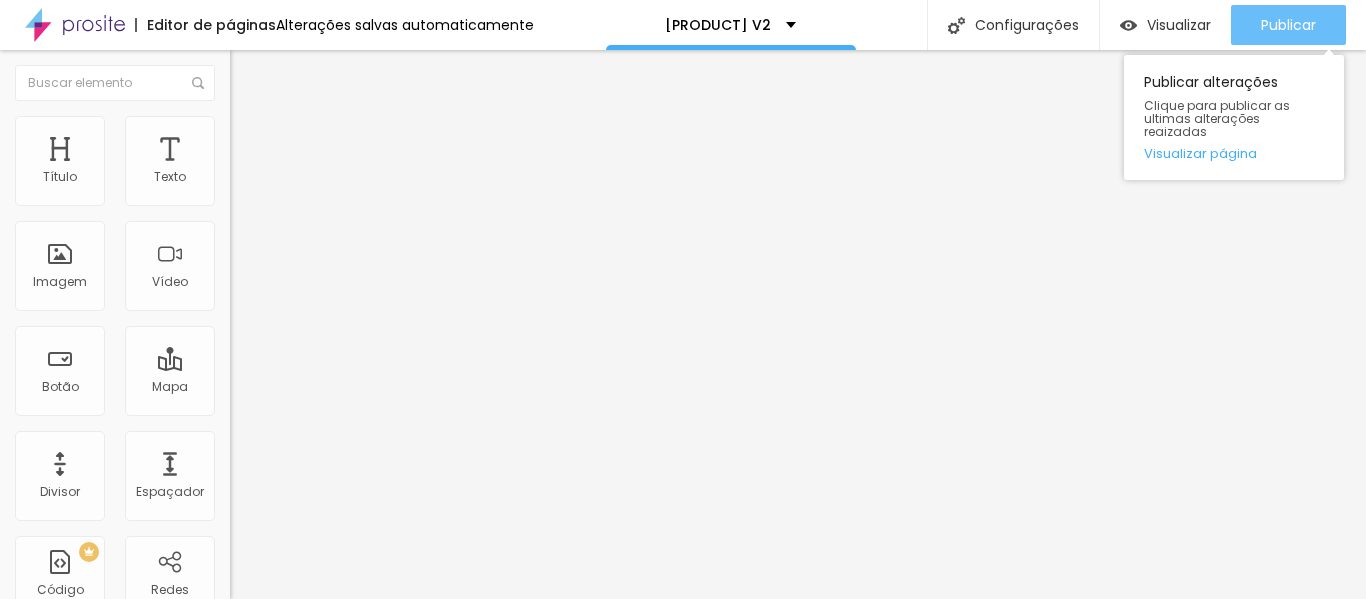 click on "Publicar" at bounding box center (1288, 25) 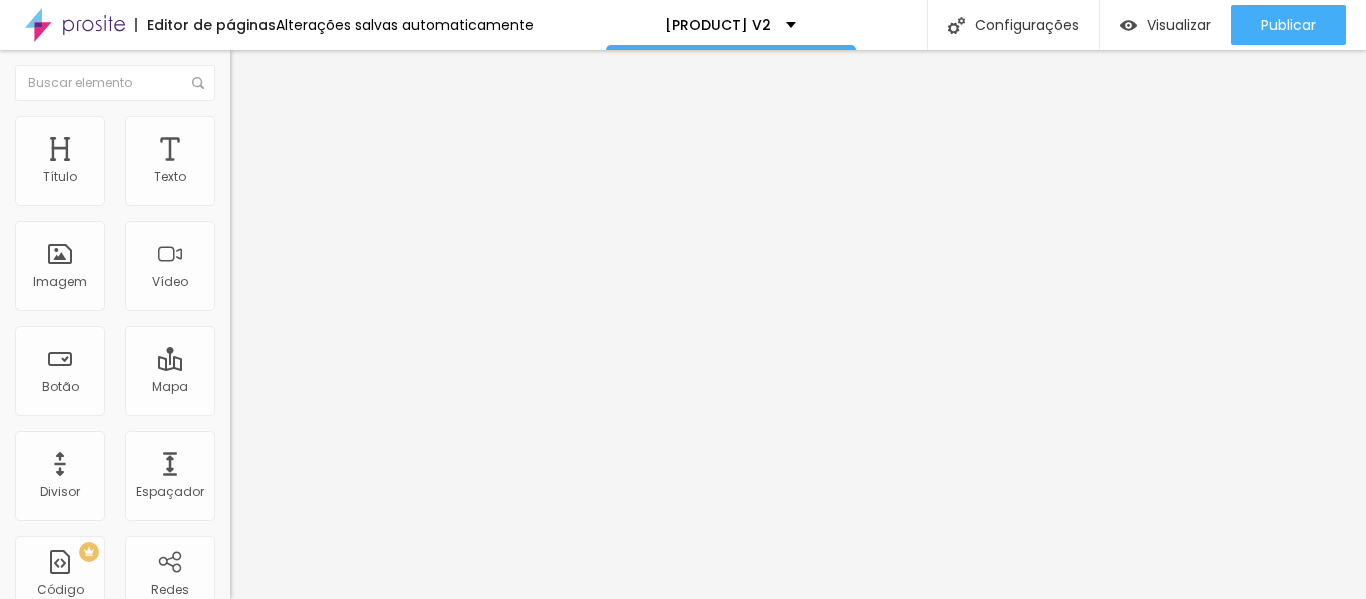 click at bounding box center (239, 125) 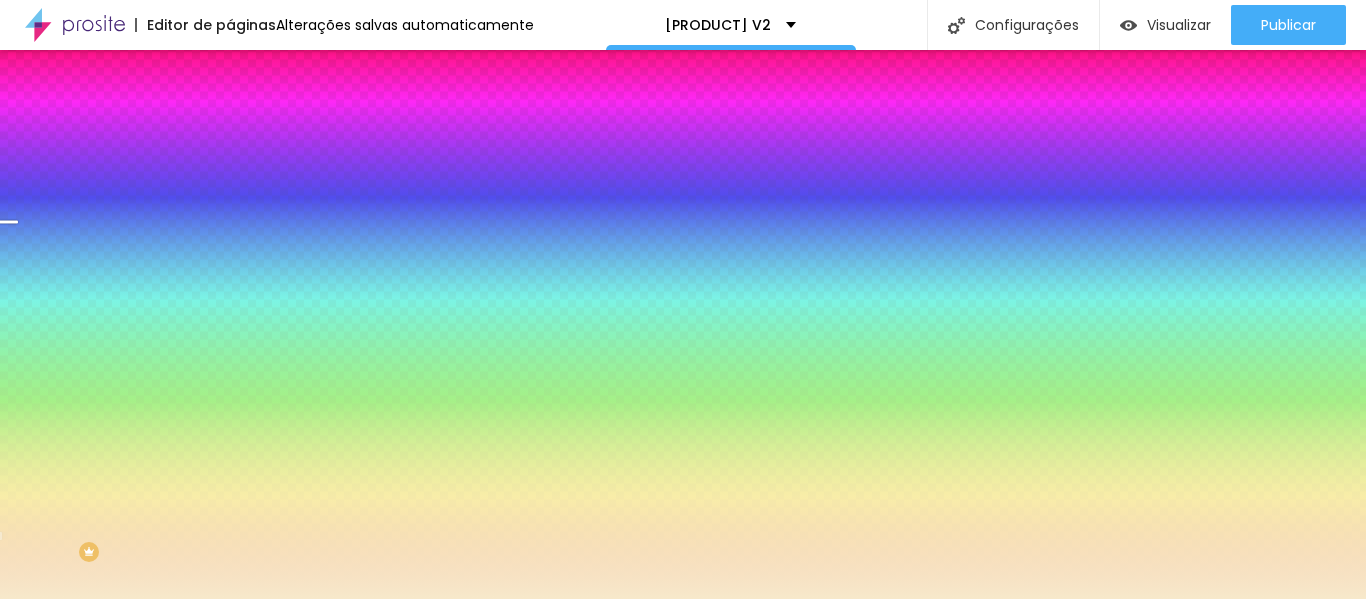 click on "Avançado" at bounding box center [345, 146] 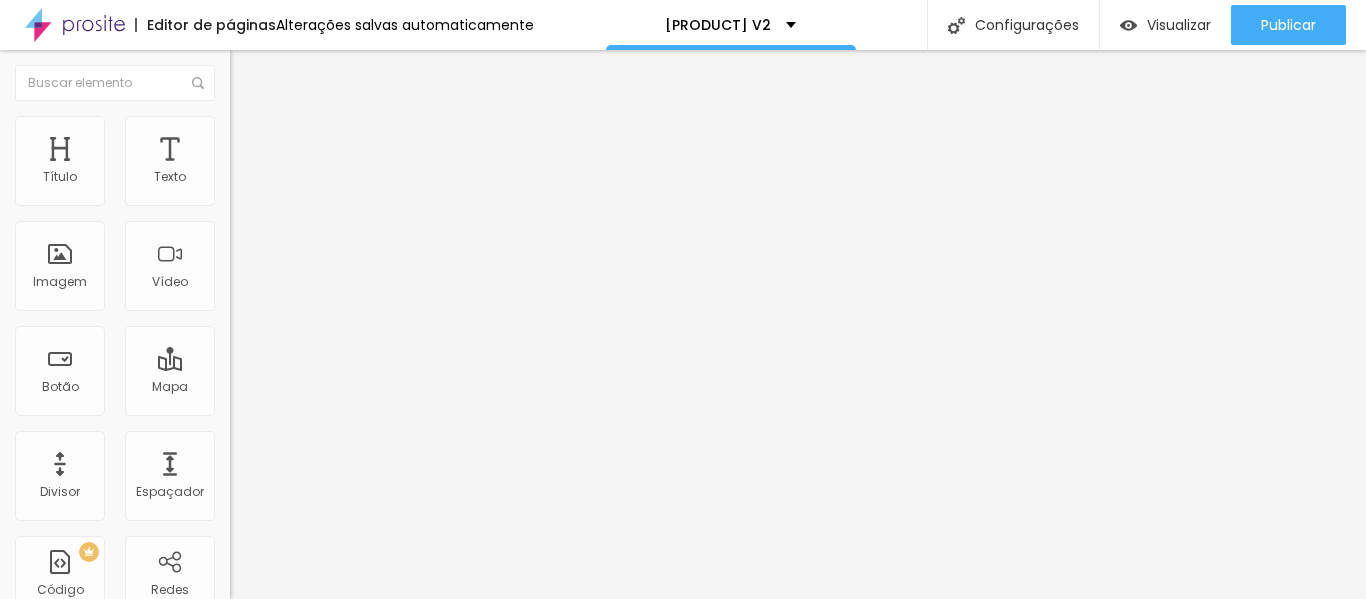 type on "5" 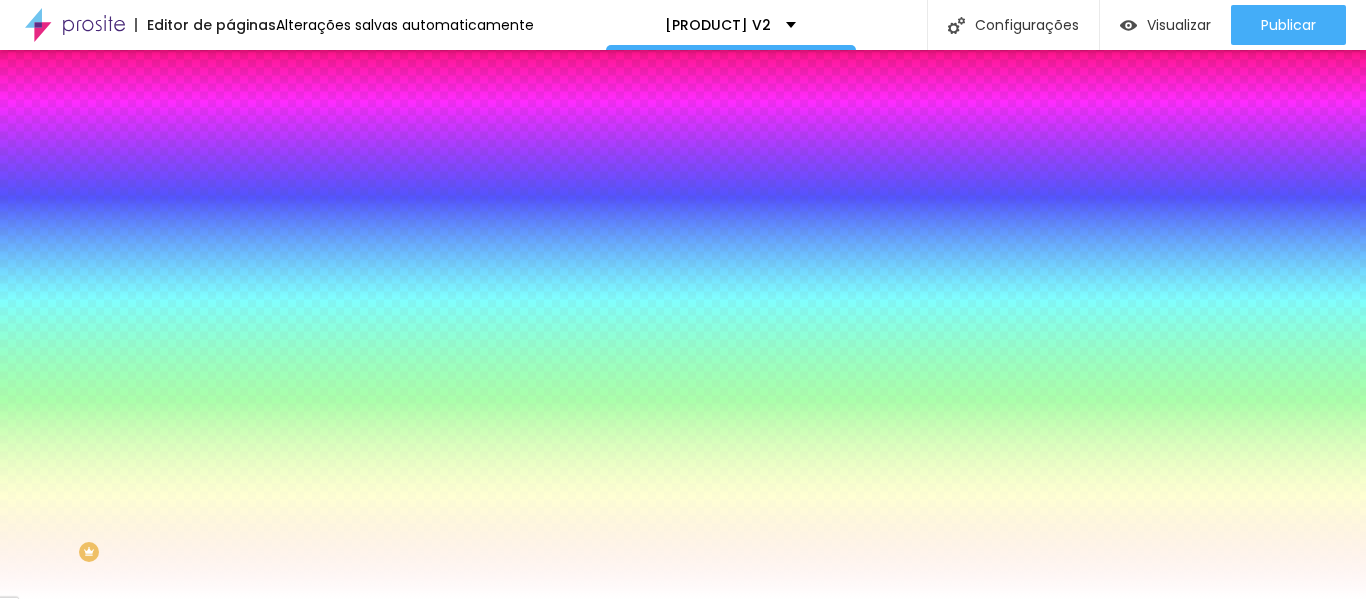click on "Avançado" at bounding box center [345, 146] 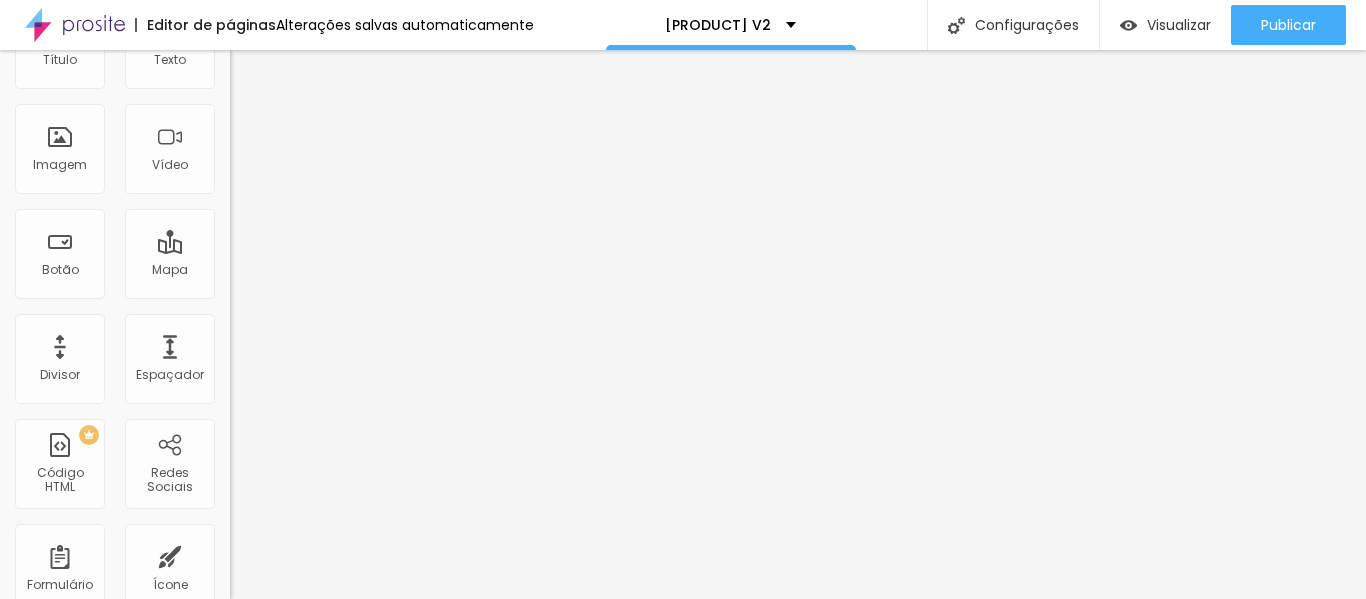 scroll, scrollTop: 0, scrollLeft: 0, axis: both 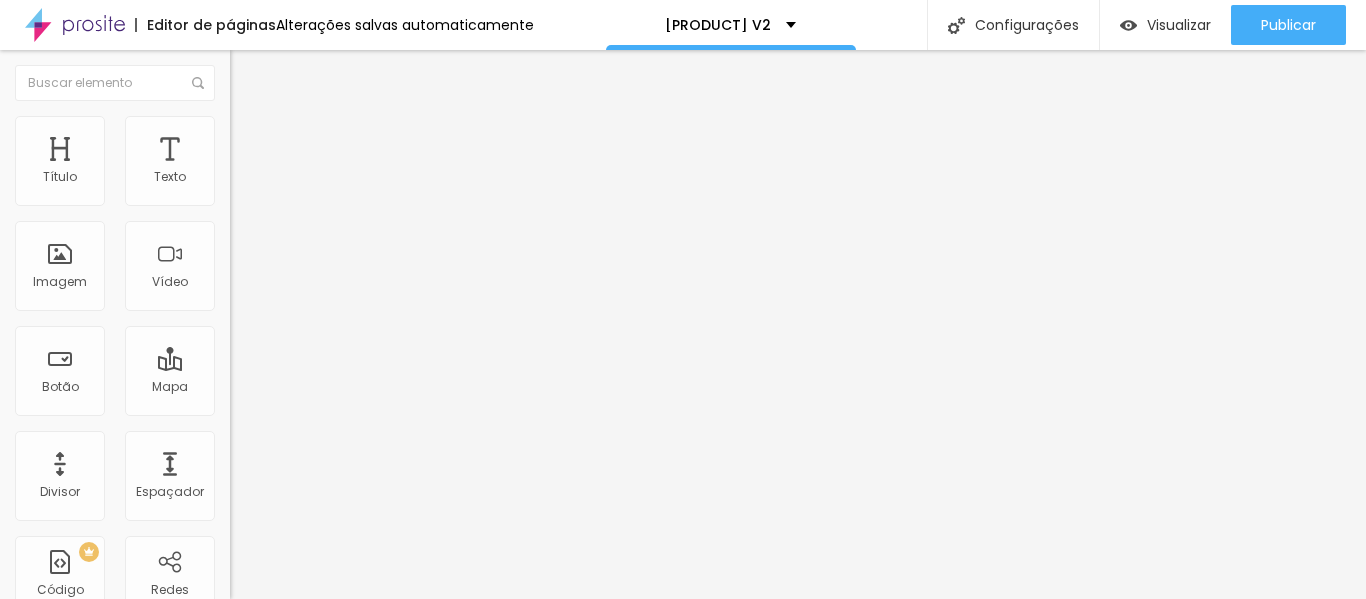 click at bounding box center (239, 105) 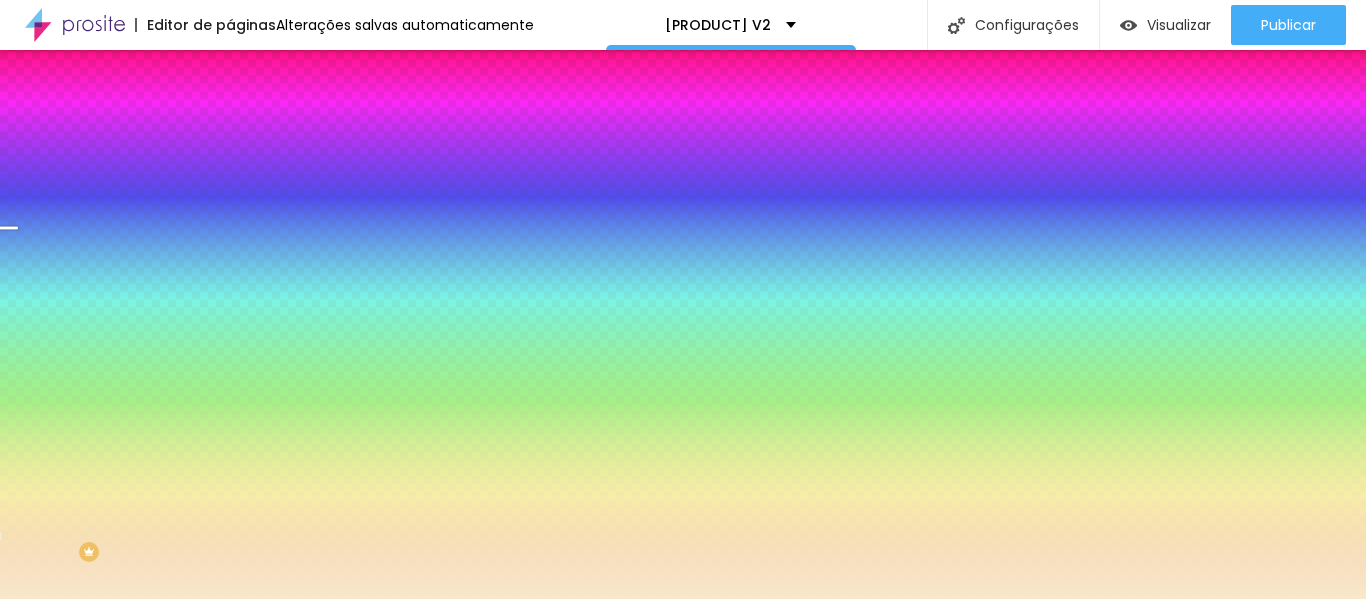 drag, startPoint x: 50, startPoint y: 237, endPoint x: -69, endPoint y: 241, distance: 119.06721 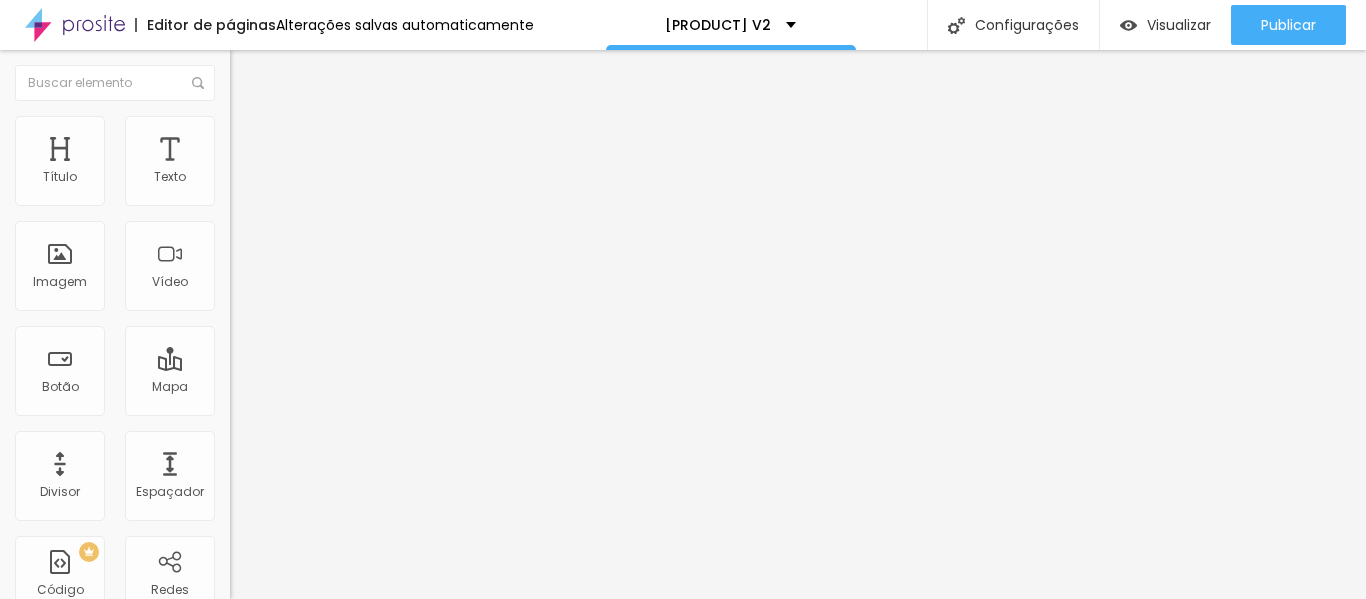 click on "Editar Coluna Conteúdo Estilo Avançado Alinhamento" at bounding box center (345, 324) 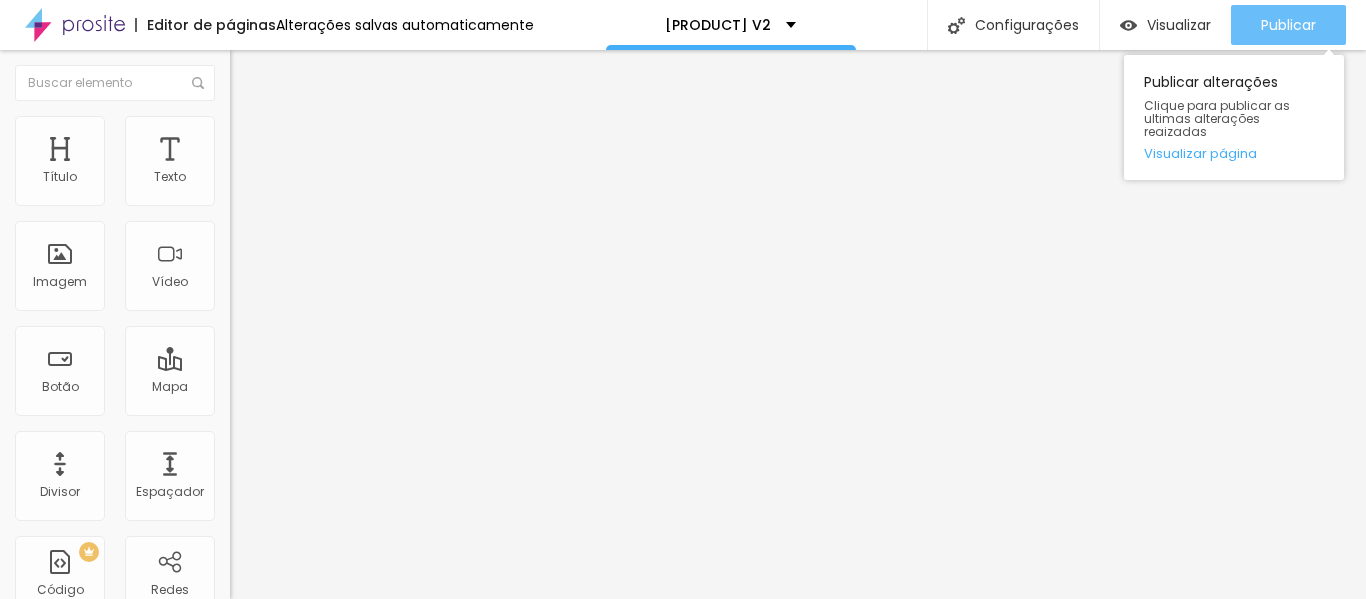 click on "Publicar" at bounding box center (1288, 25) 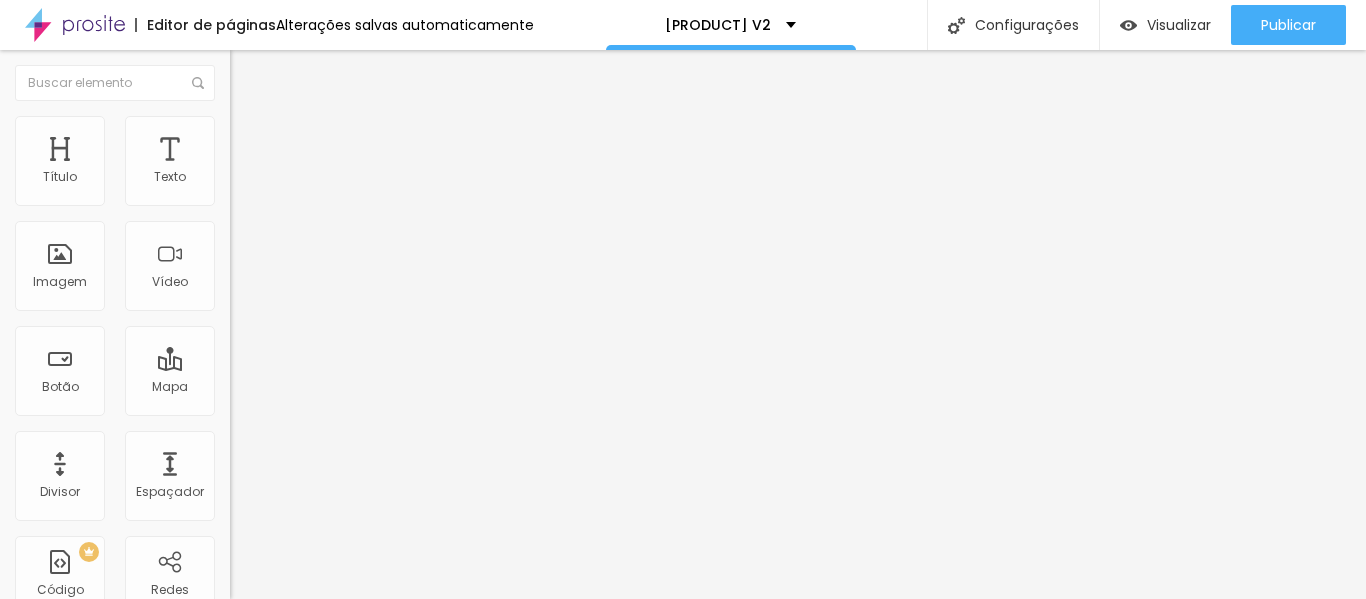 click on "Estilo" at bounding box center (345, 126) 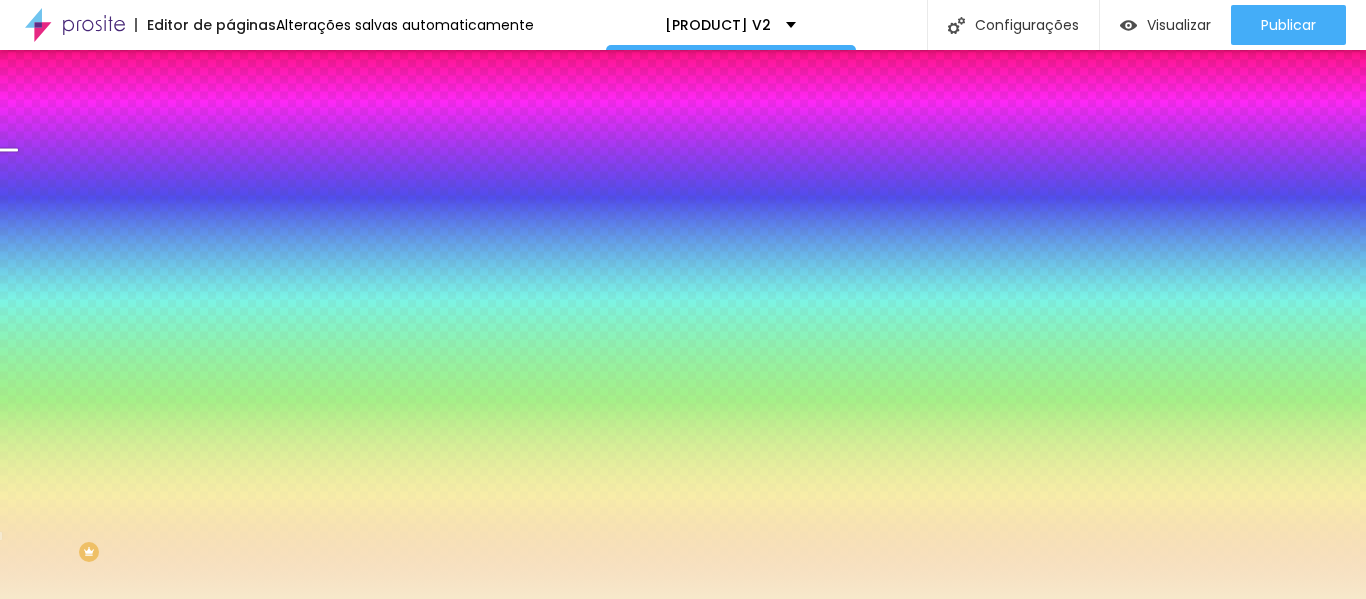 drag, startPoint x: 58, startPoint y: 123, endPoint x: 134, endPoint y: 155, distance: 82.46211 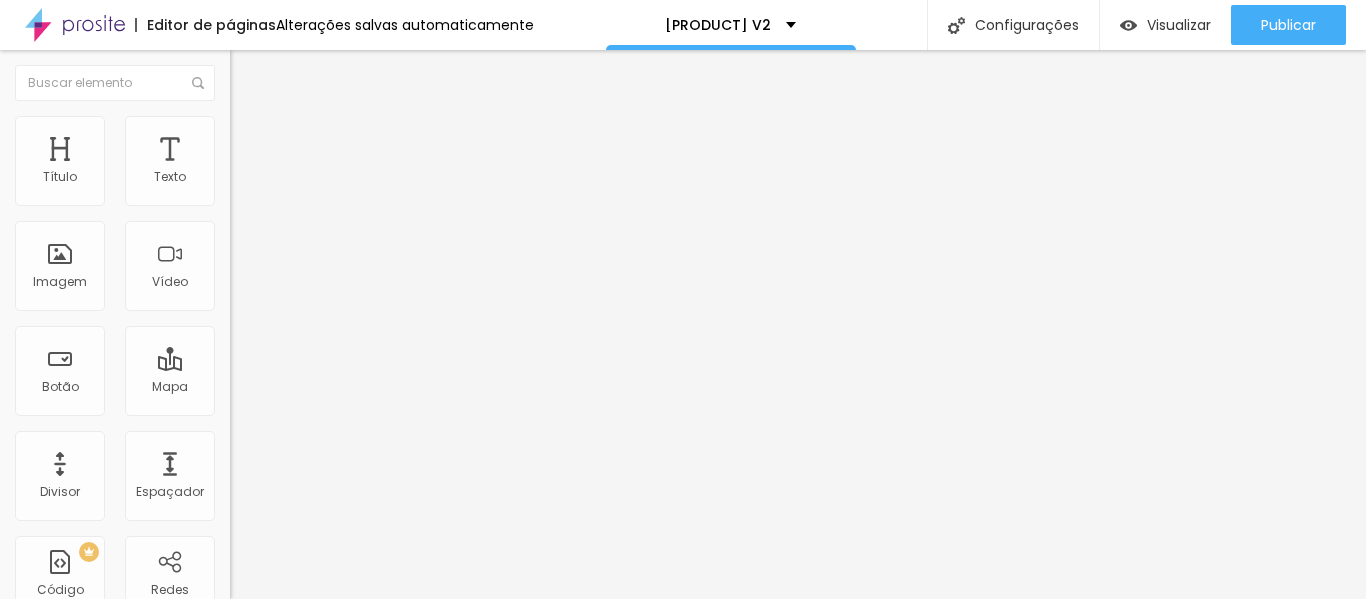 click on "Modo Encaixotado Encaixotado Completo" at bounding box center [345, 183] 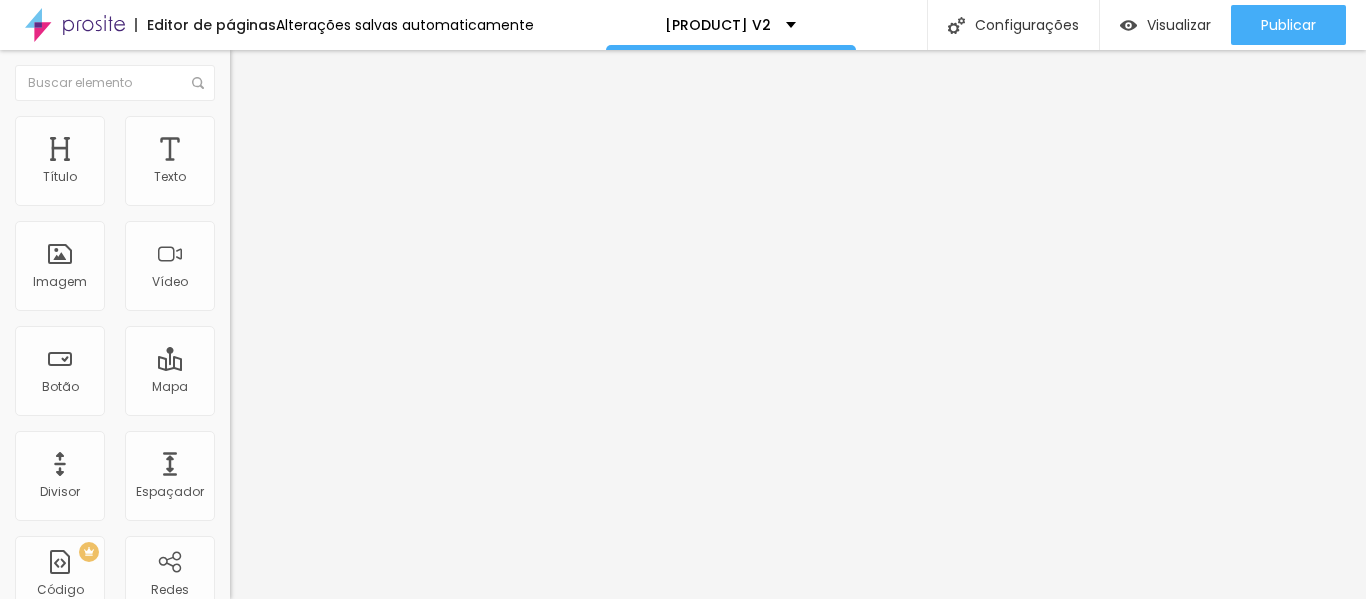 click on "Encaixotado" at bounding box center (269, 173) 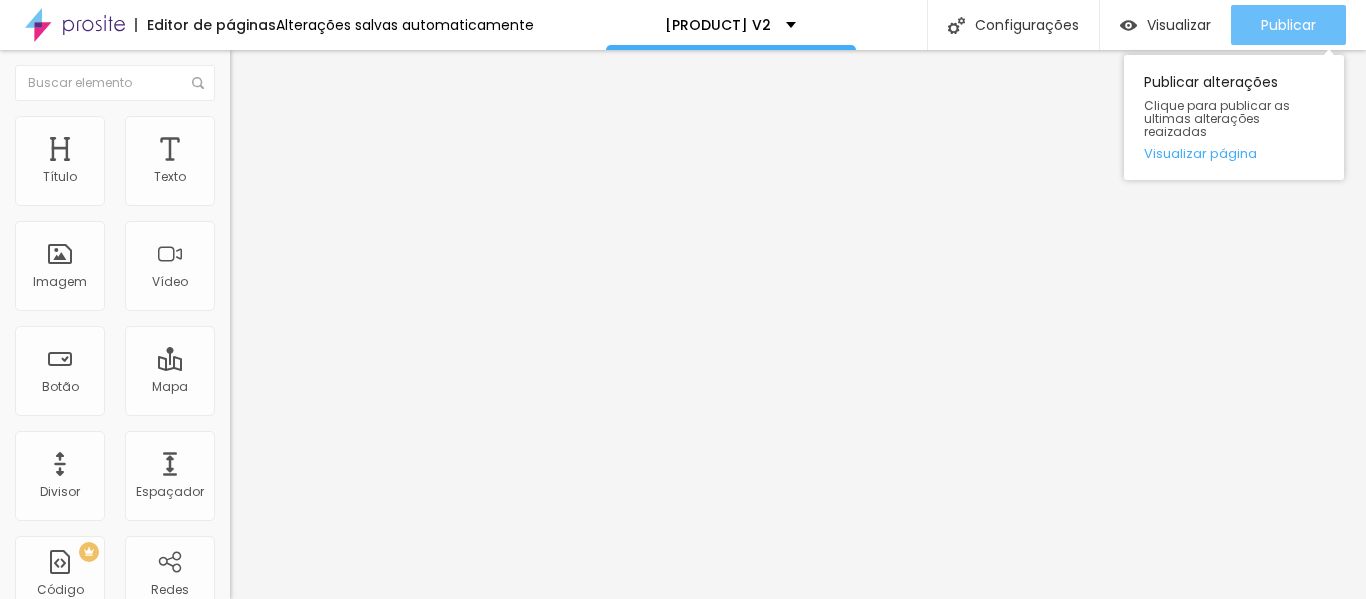 click on "Publicar" at bounding box center [1288, 25] 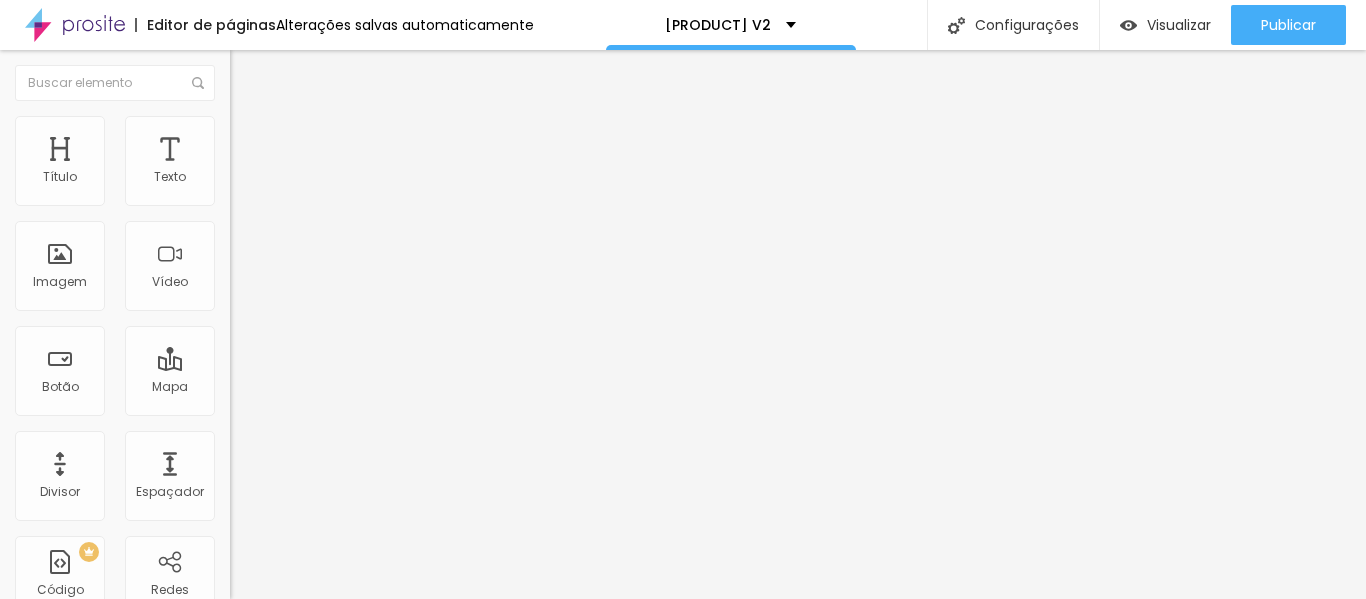 click on "Encaixotado" at bounding box center (269, 185) 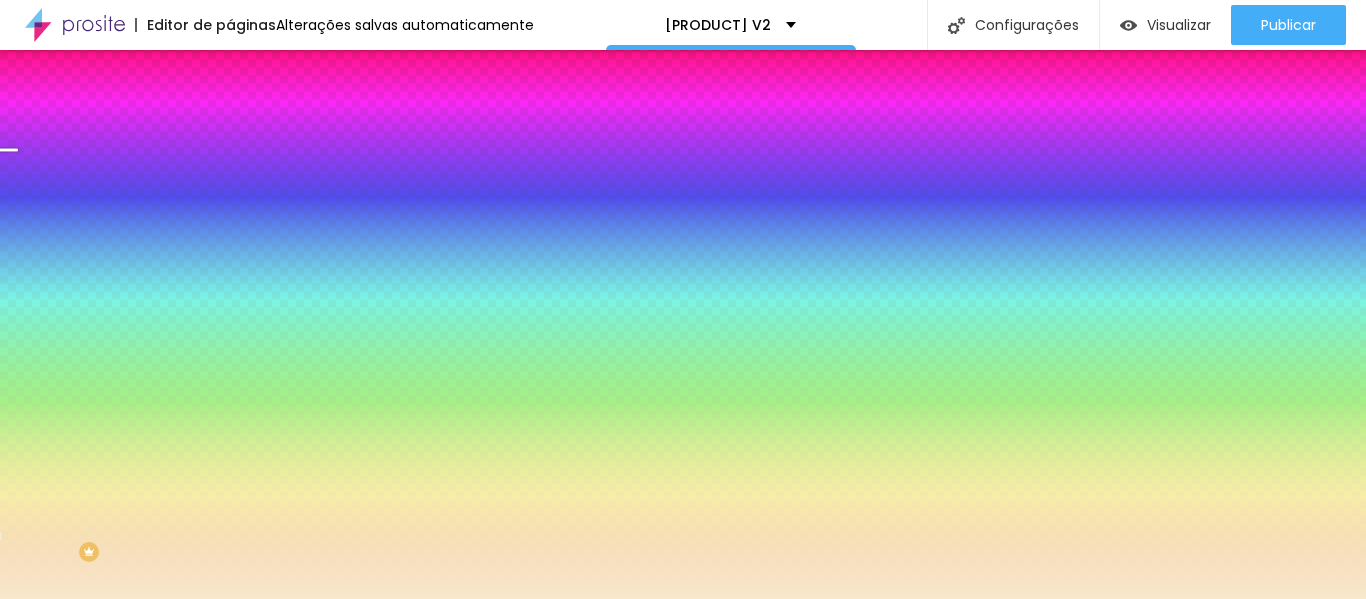click on "Parallax" at bounding box center [254, 199] 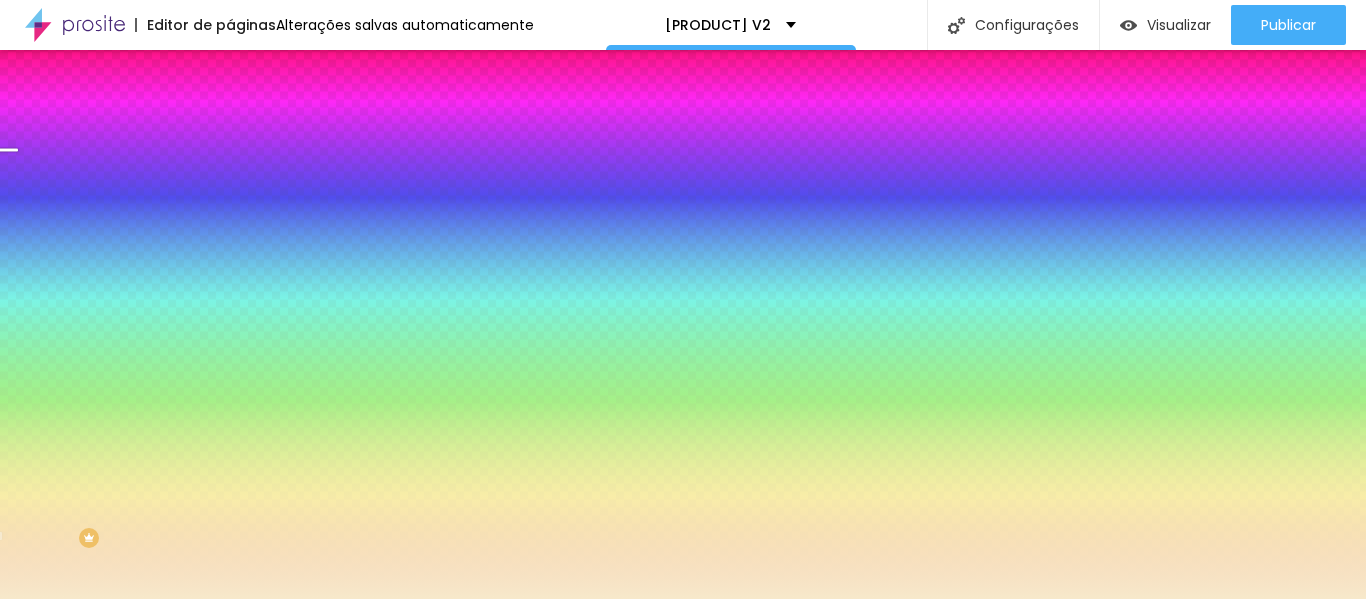 click on "Avançado" at bounding box center [281, 135] 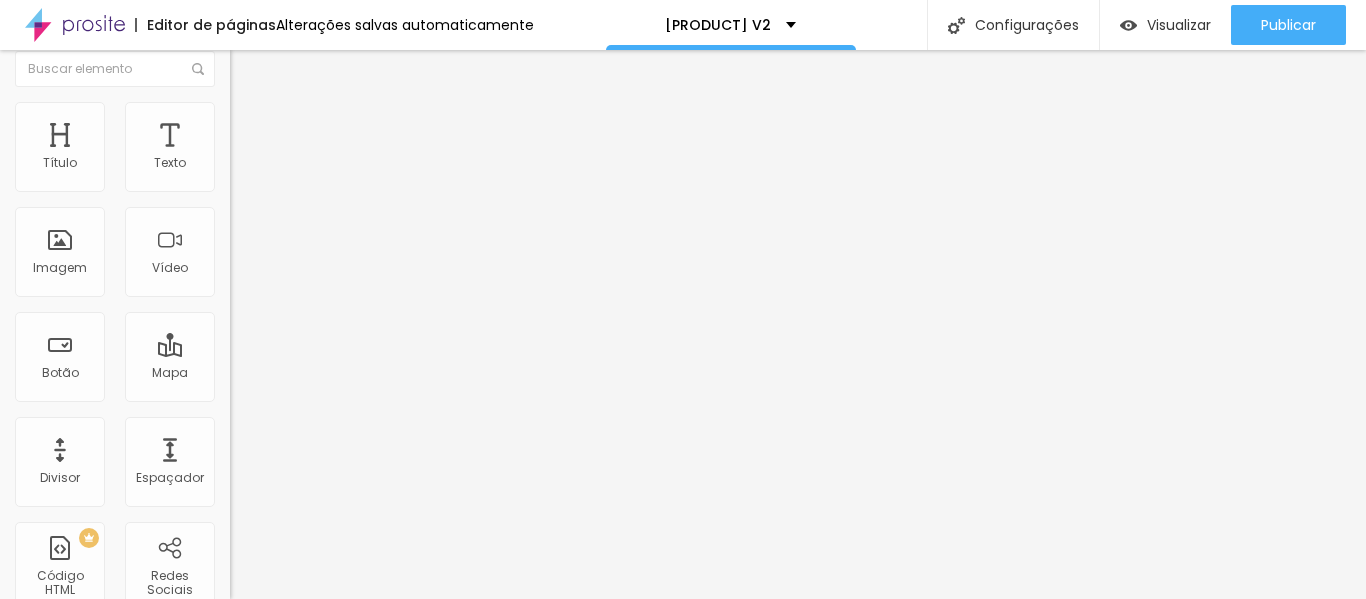 type on "15" 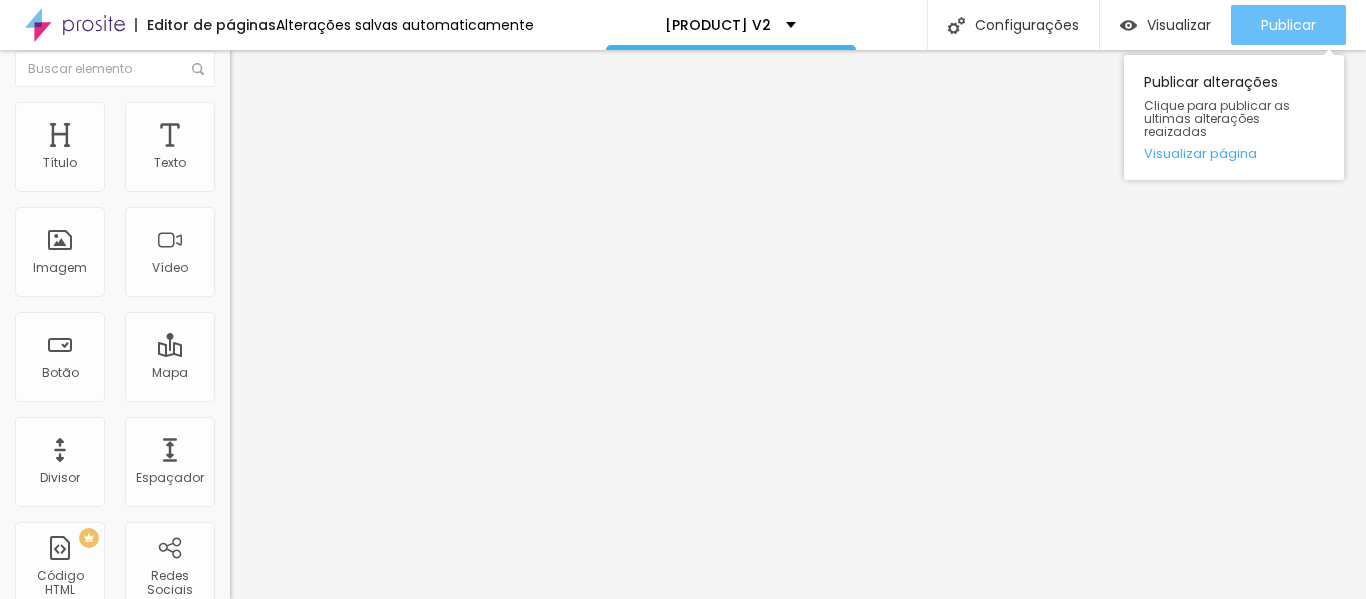 click on "Publicar" at bounding box center [1288, 25] 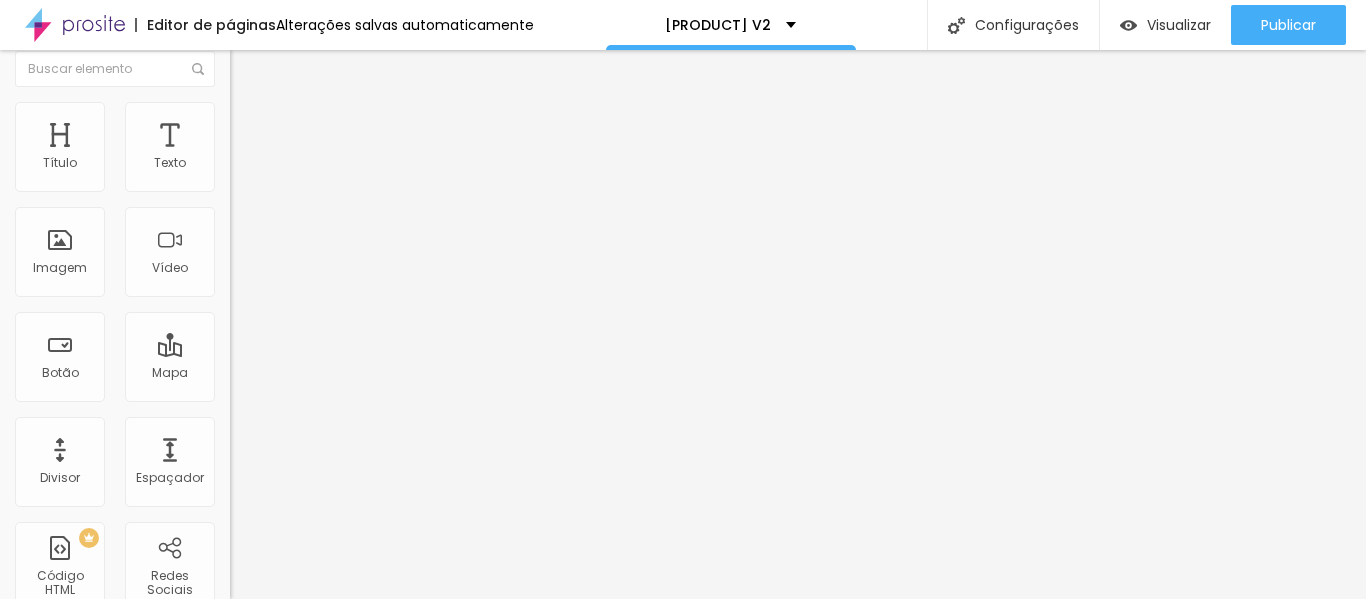 scroll, scrollTop: 0, scrollLeft: 0, axis: both 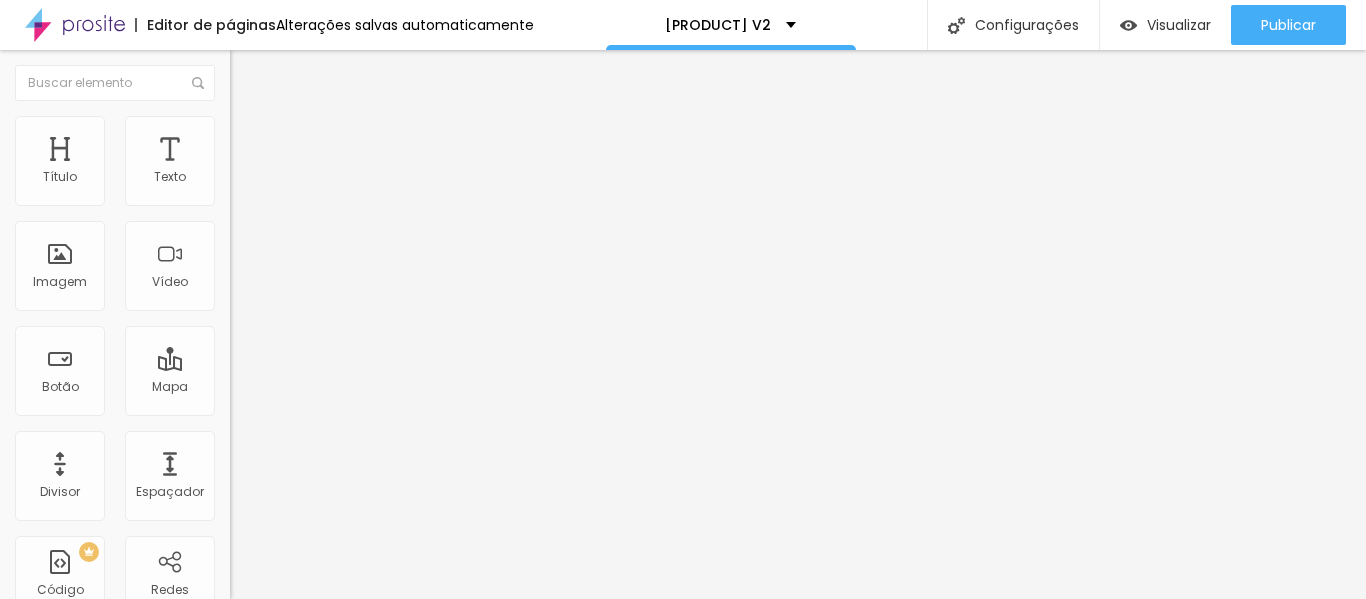 click on "Encaixotado" at bounding box center [269, 173] 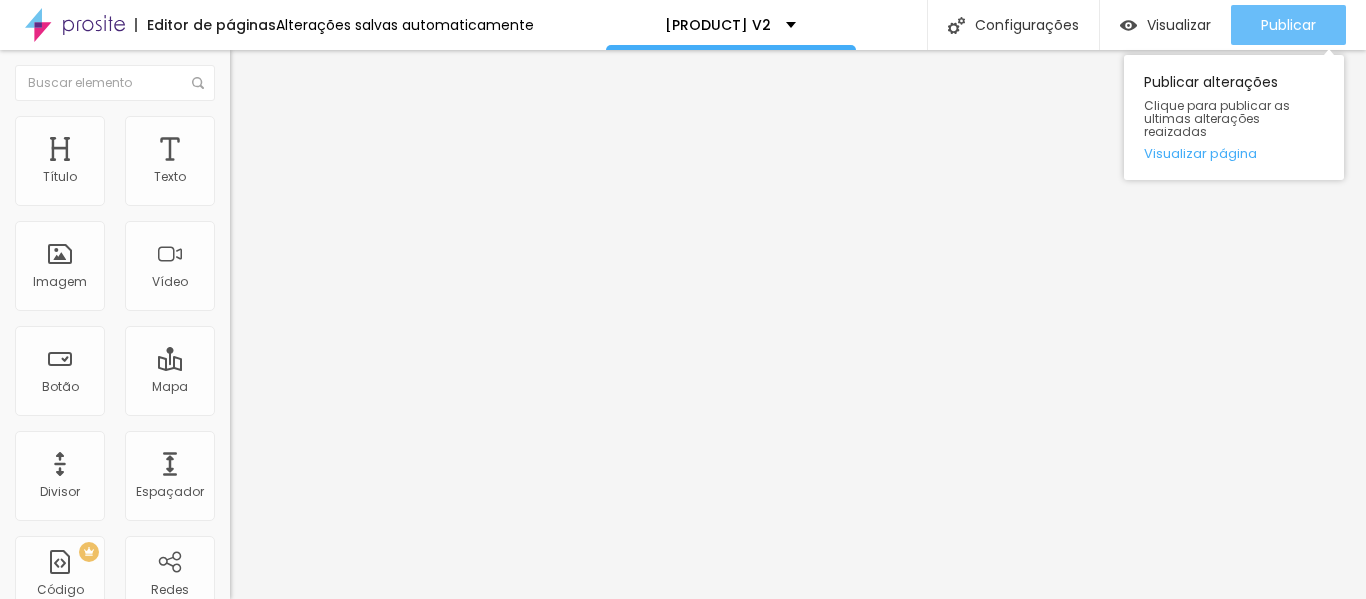 click on "Publicar" at bounding box center (1288, 25) 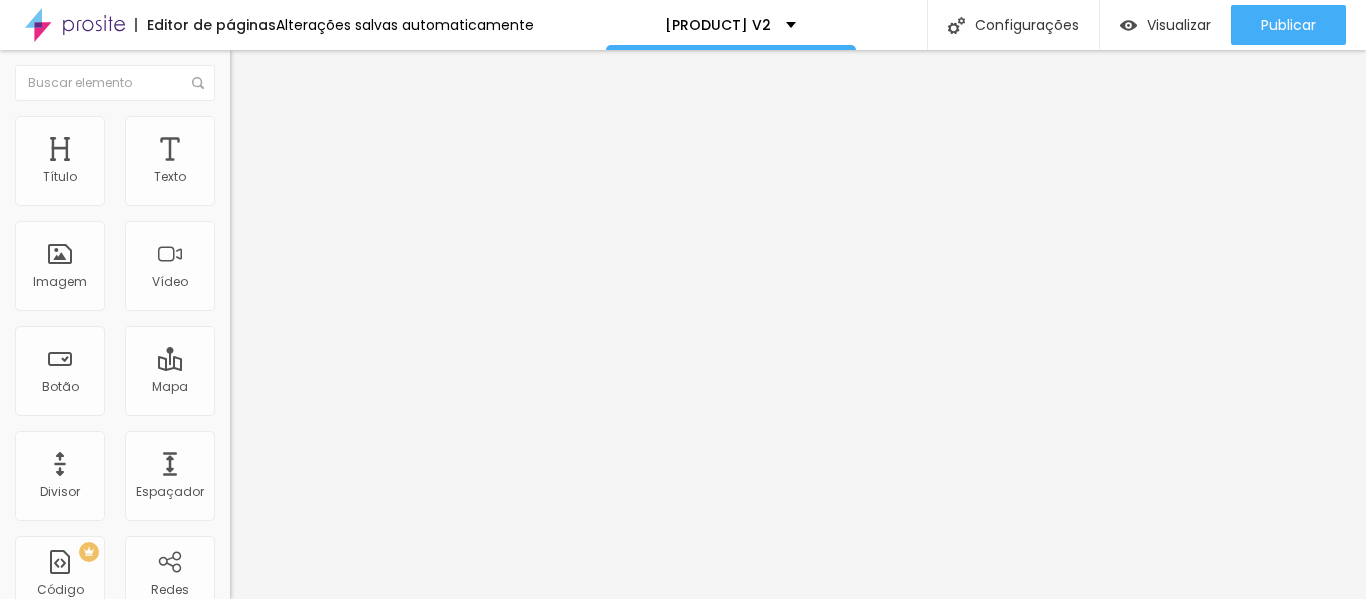 click on "Encaixotado" at bounding box center [269, 185] 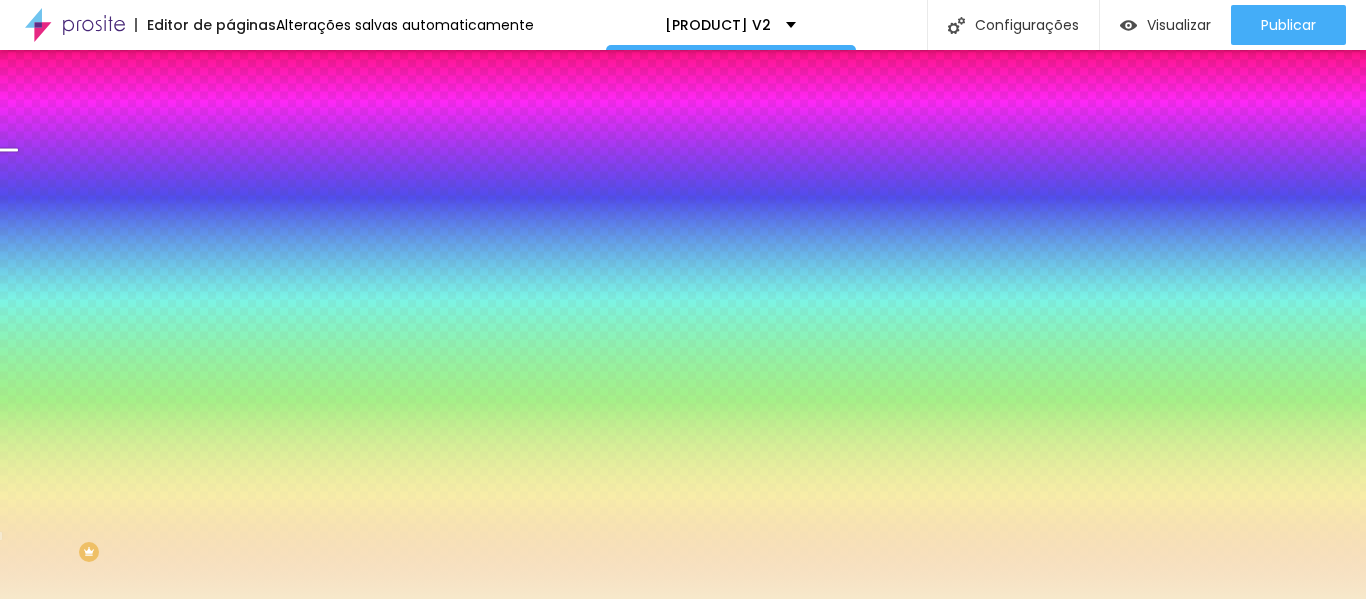 click on "Avançado" at bounding box center (281, 149) 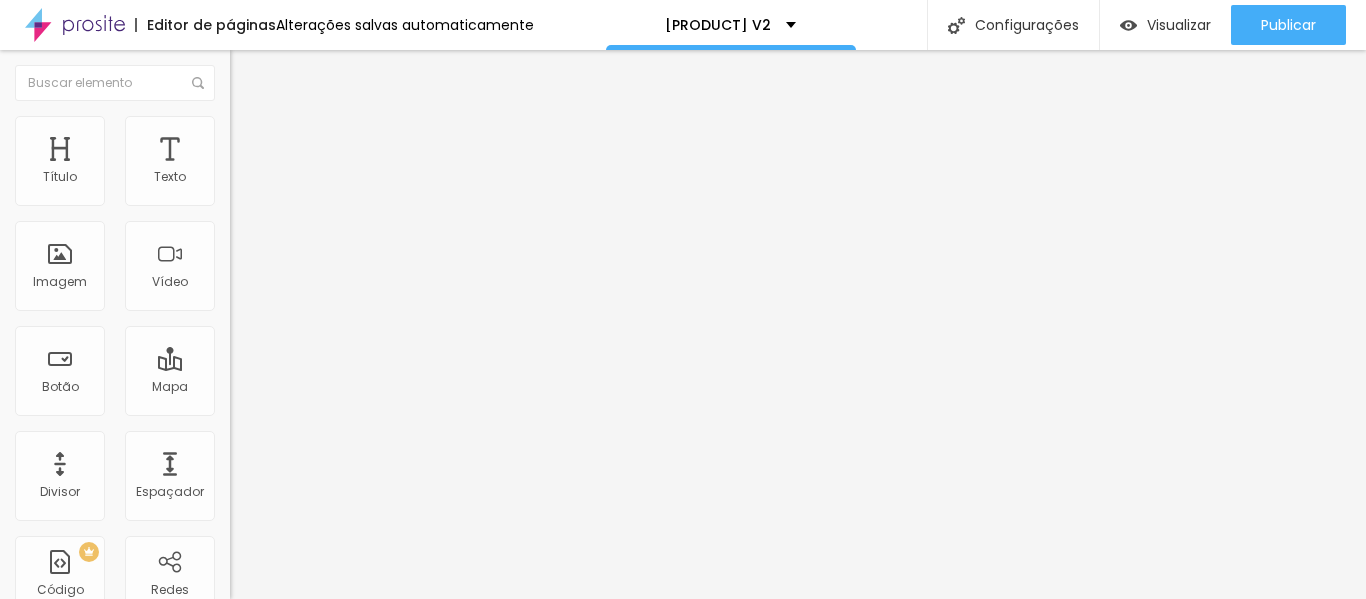 click on "Estilo" at bounding box center (345, 126) 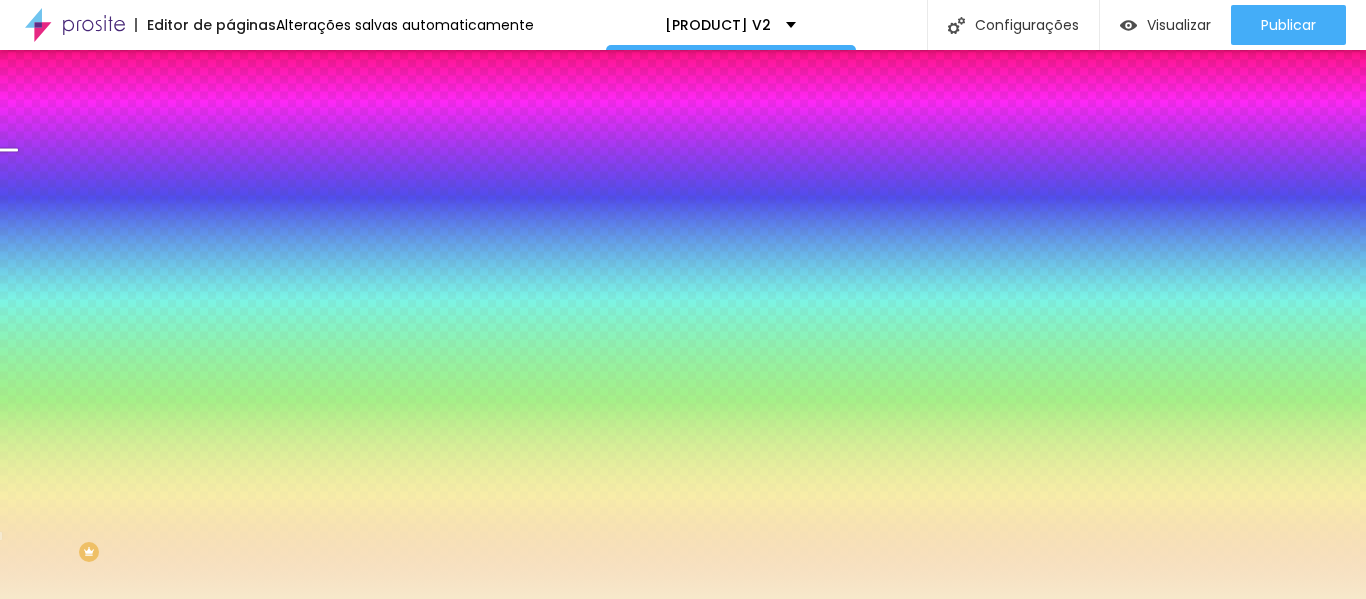 click on "Avançado" at bounding box center (345, 146) 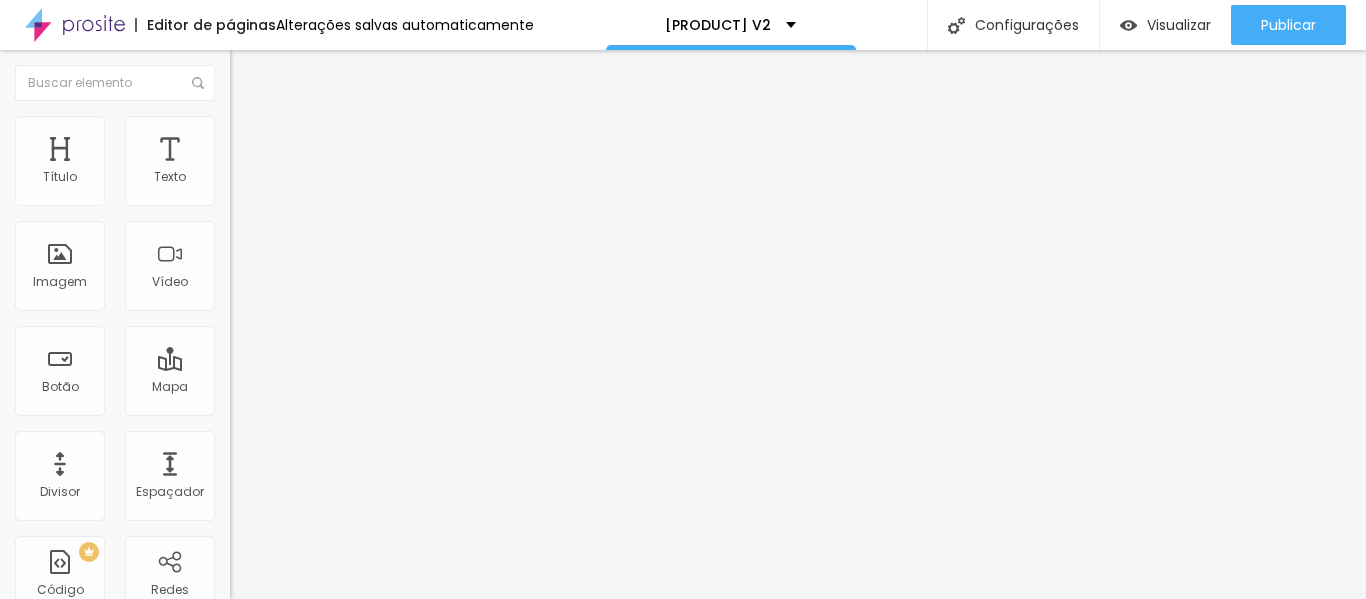 type on "10" 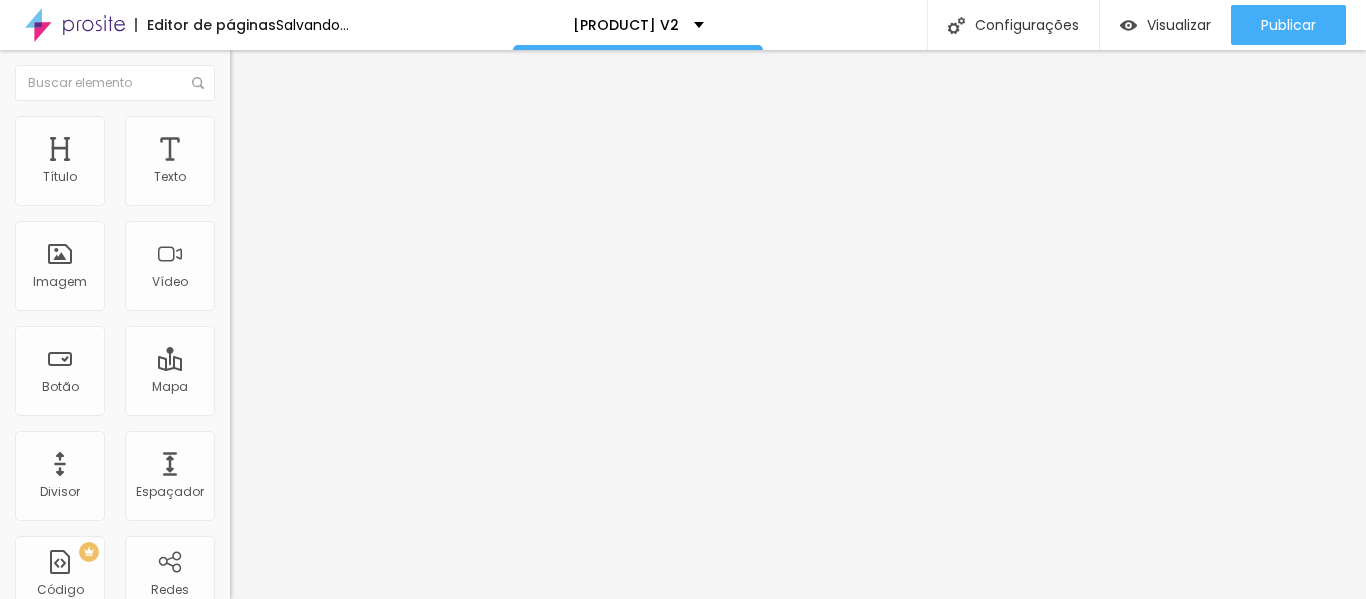 type on "15" 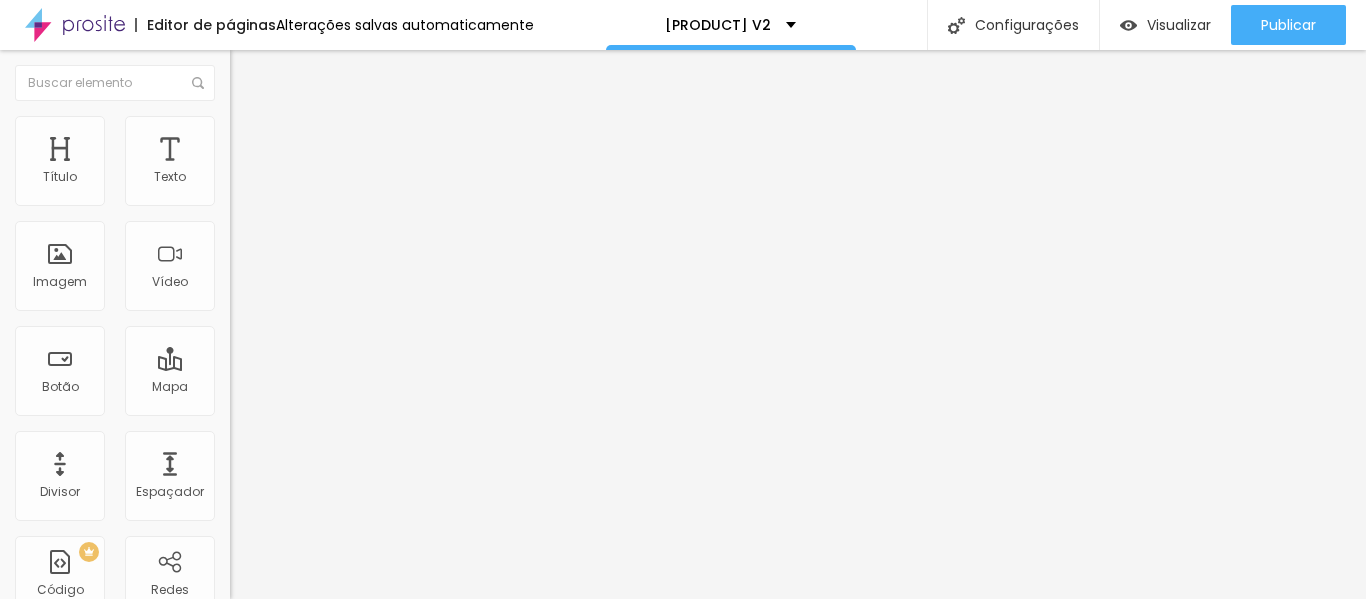 type on "20" 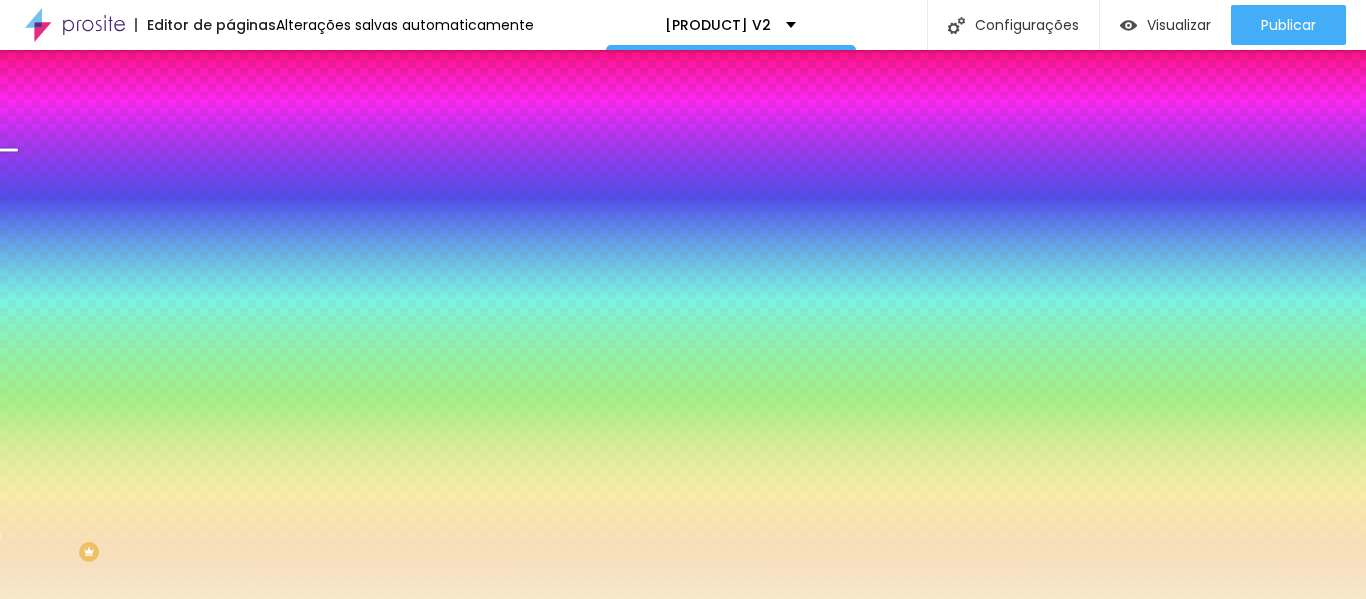 click on "Avançado" at bounding box center (345, 146) 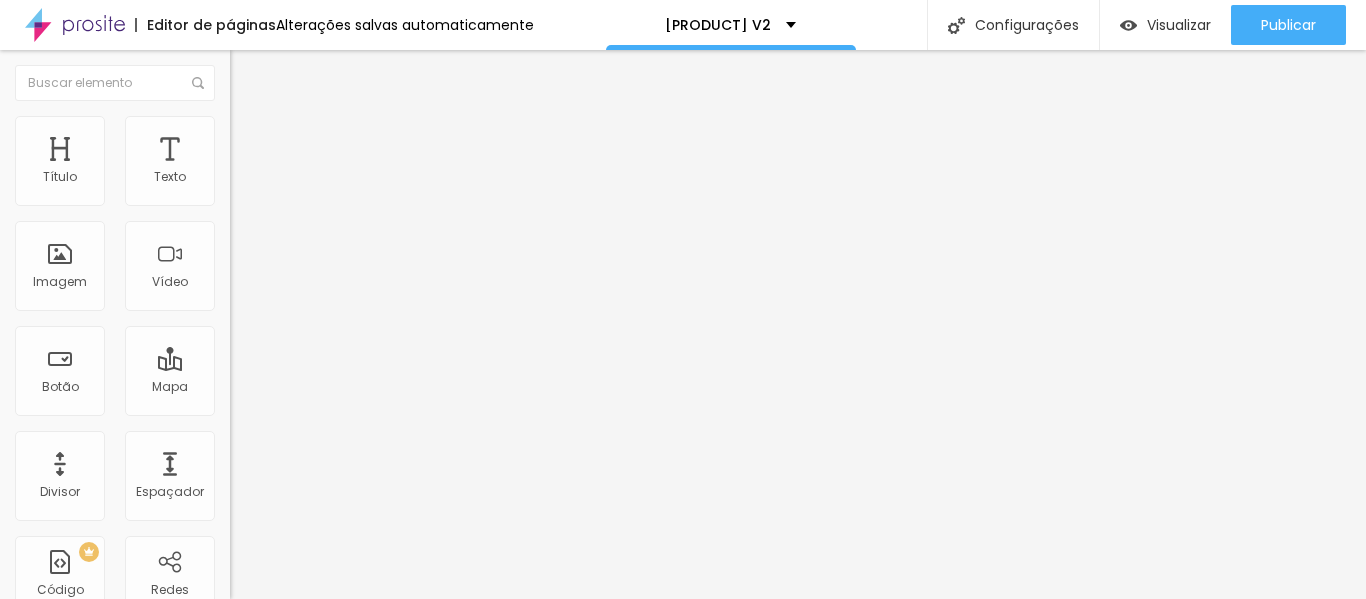 type on "5" 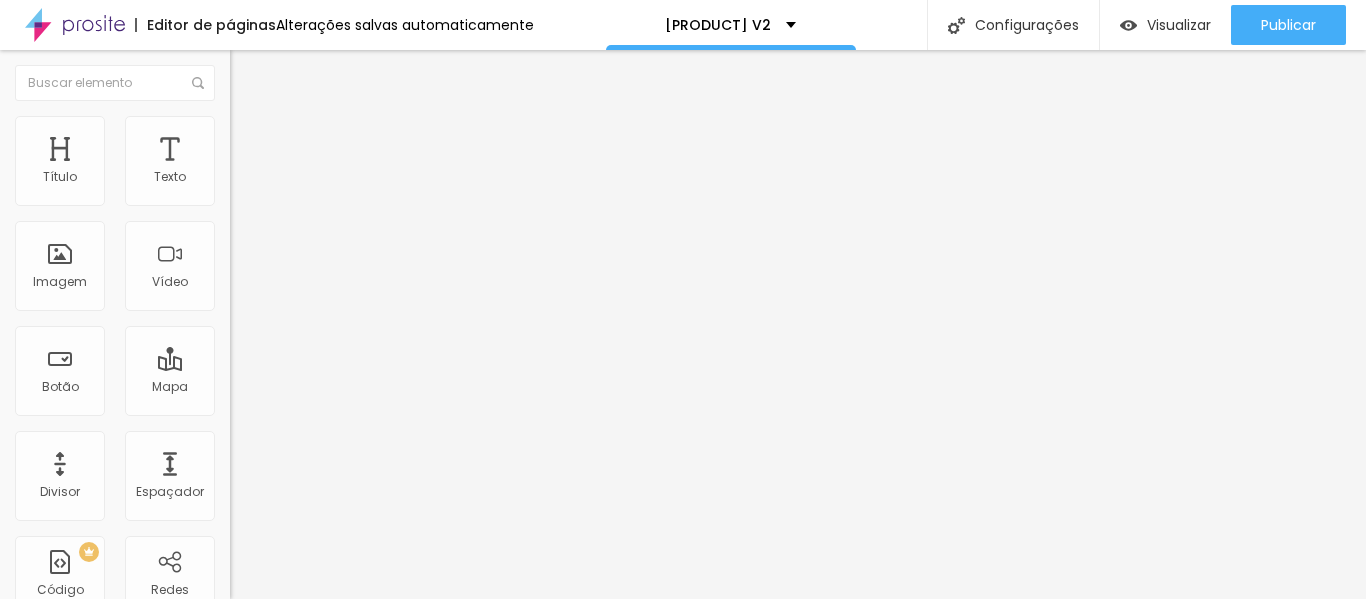 type on "5" 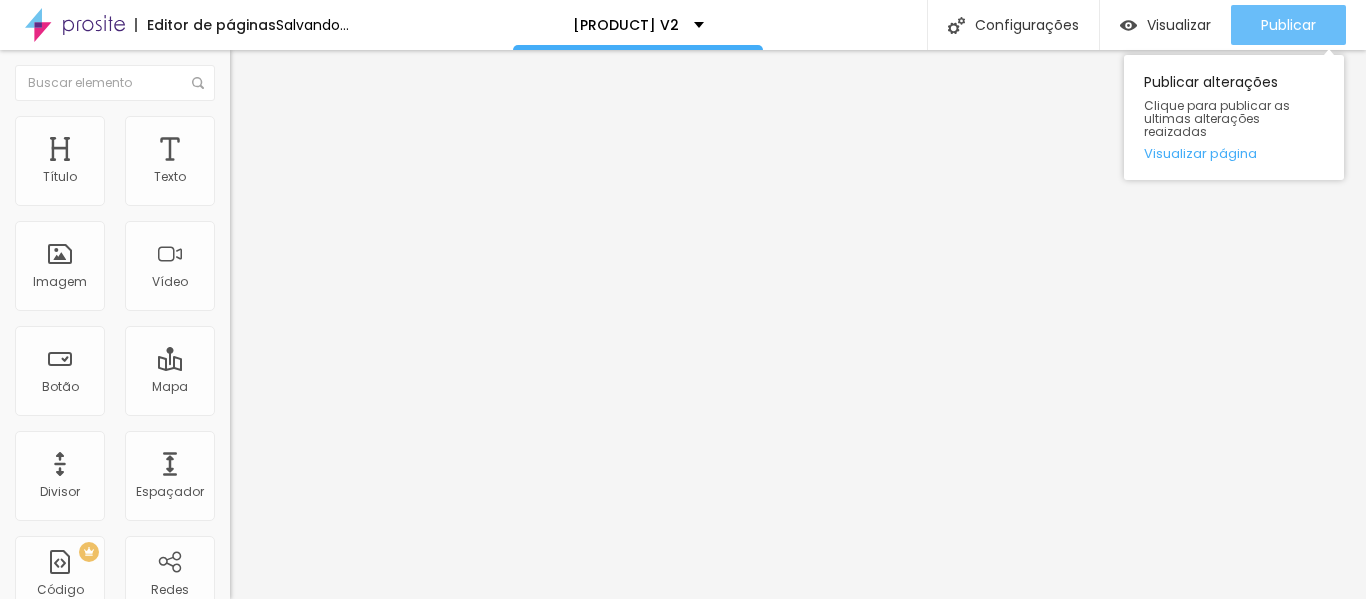 click on "Publicar" at bounding box center (1288, 25) 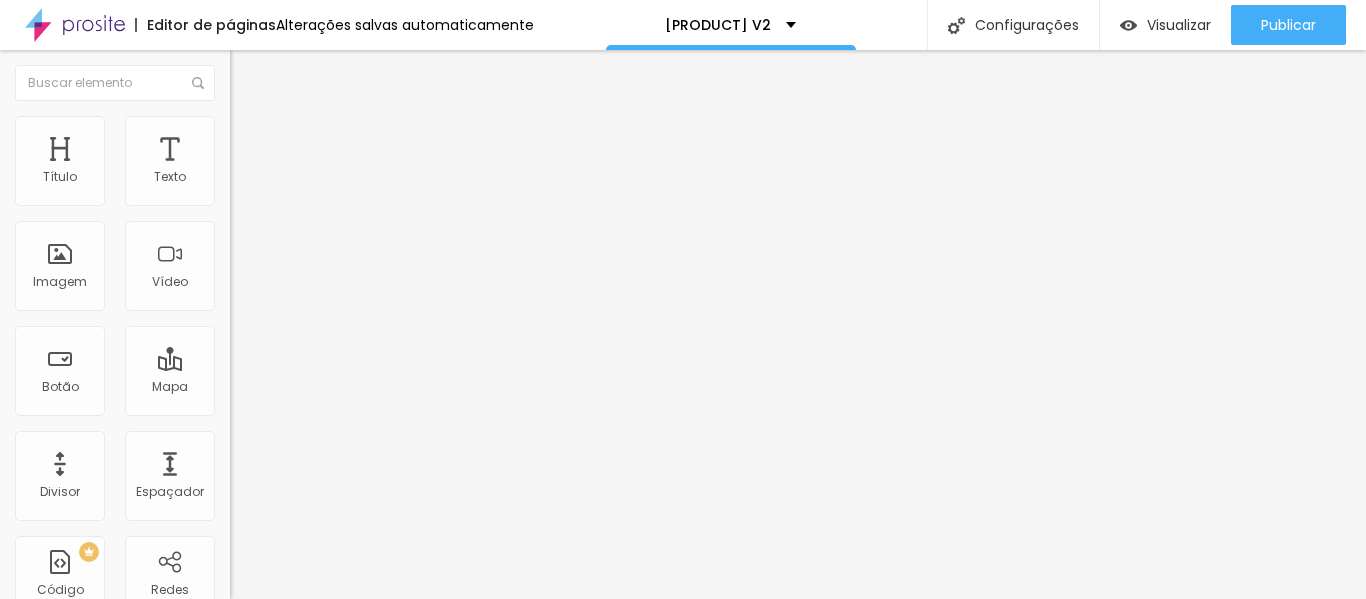 click at bounding box center (239, 125) 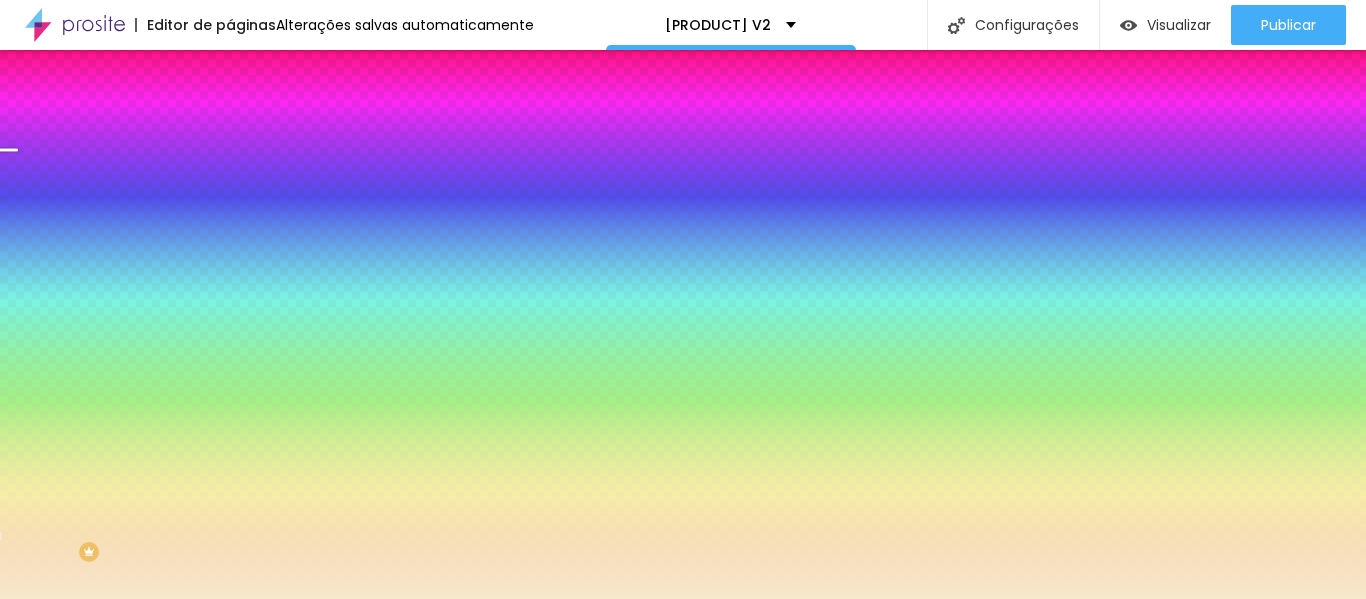 click at bounding box center (239, 145) 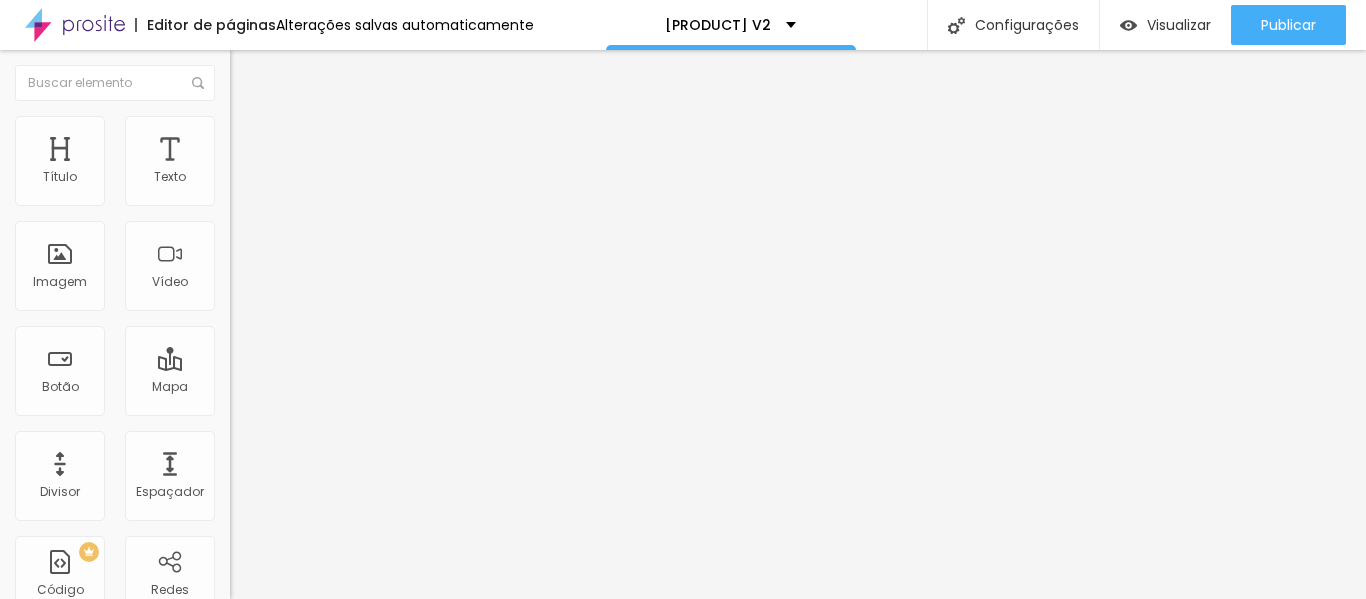 type on "15" 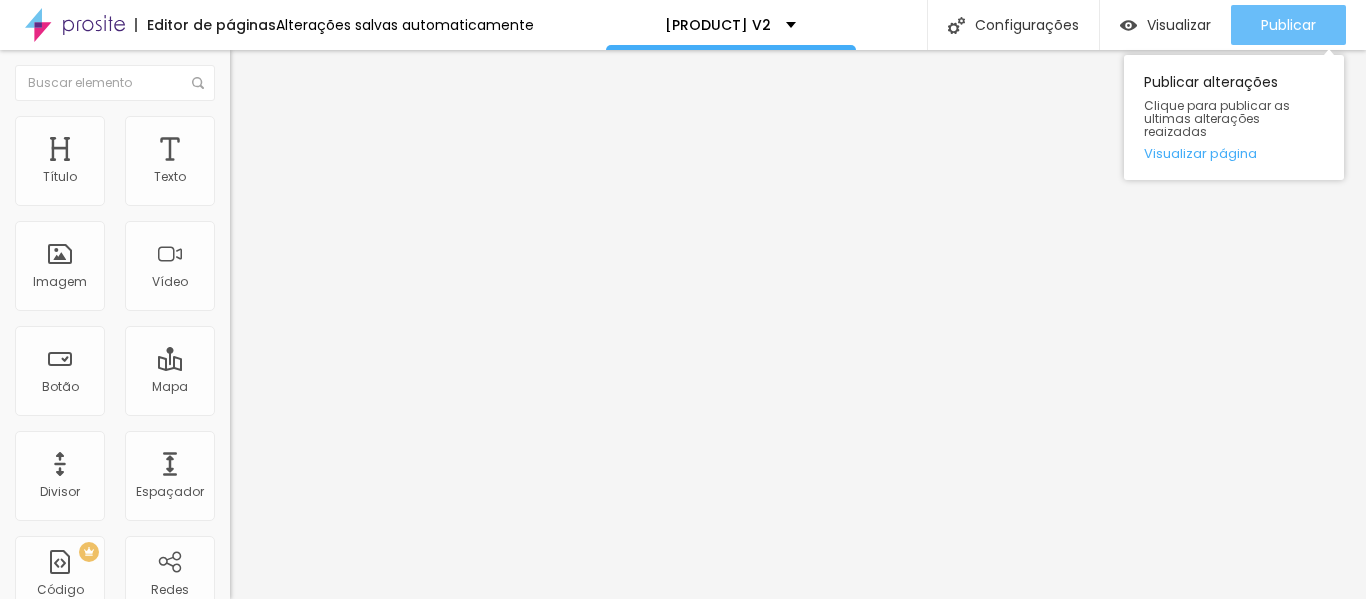 click on "Publicar" at bounding box center [1288, 25] 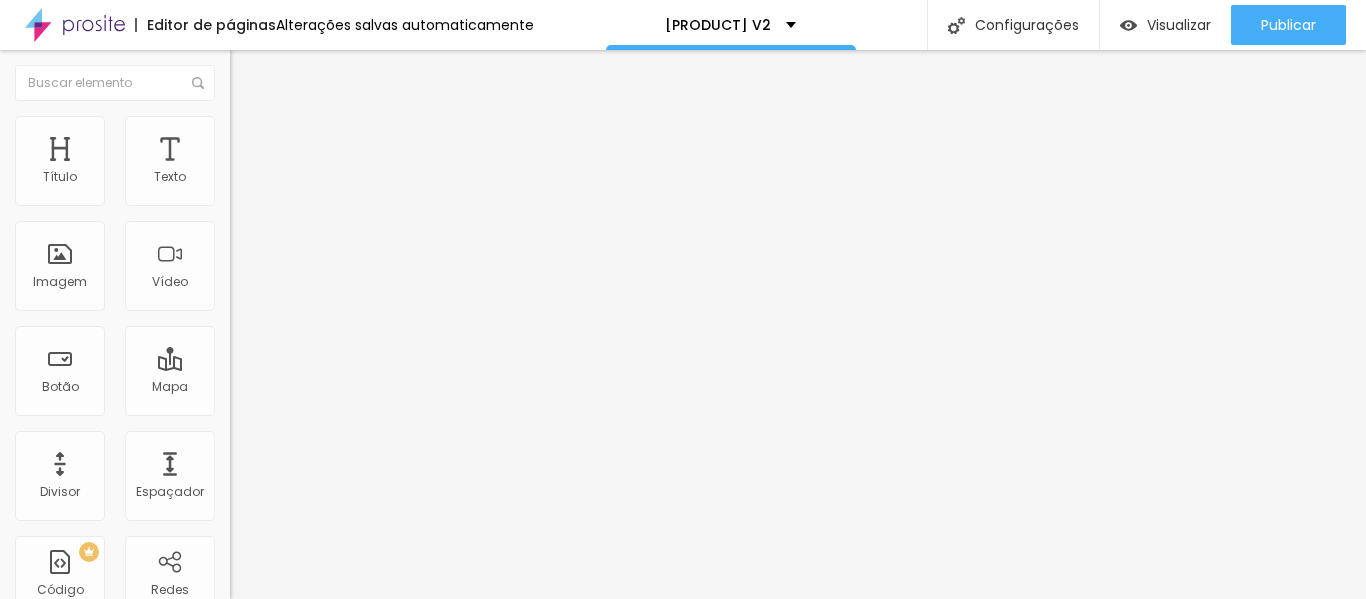 click on "Avançado" at bounding box center [345, 146] 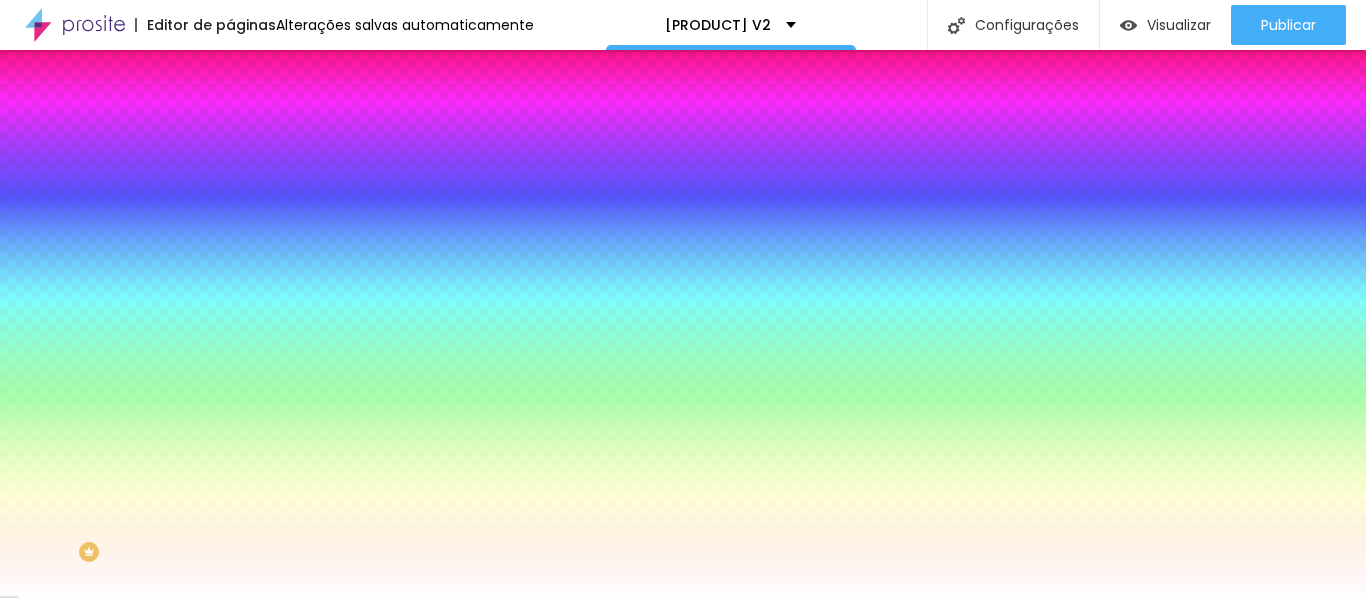 click on "#FFFFFF" at bounding box center (350, 201) 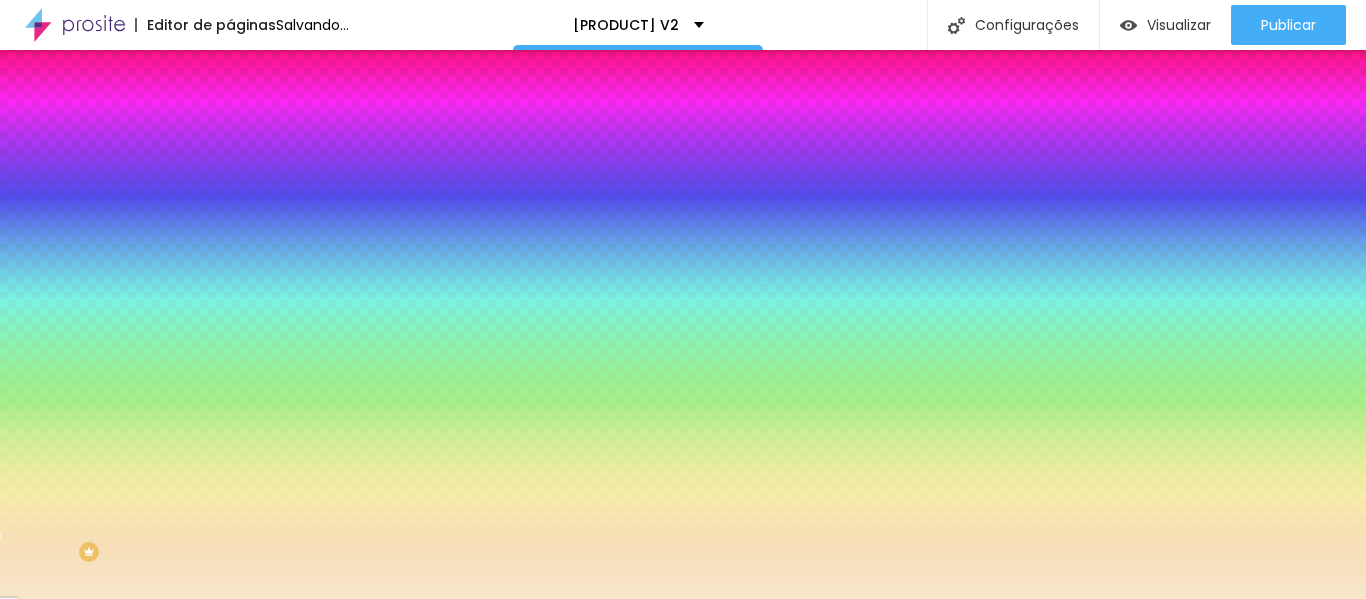 type on "[COLOR]" 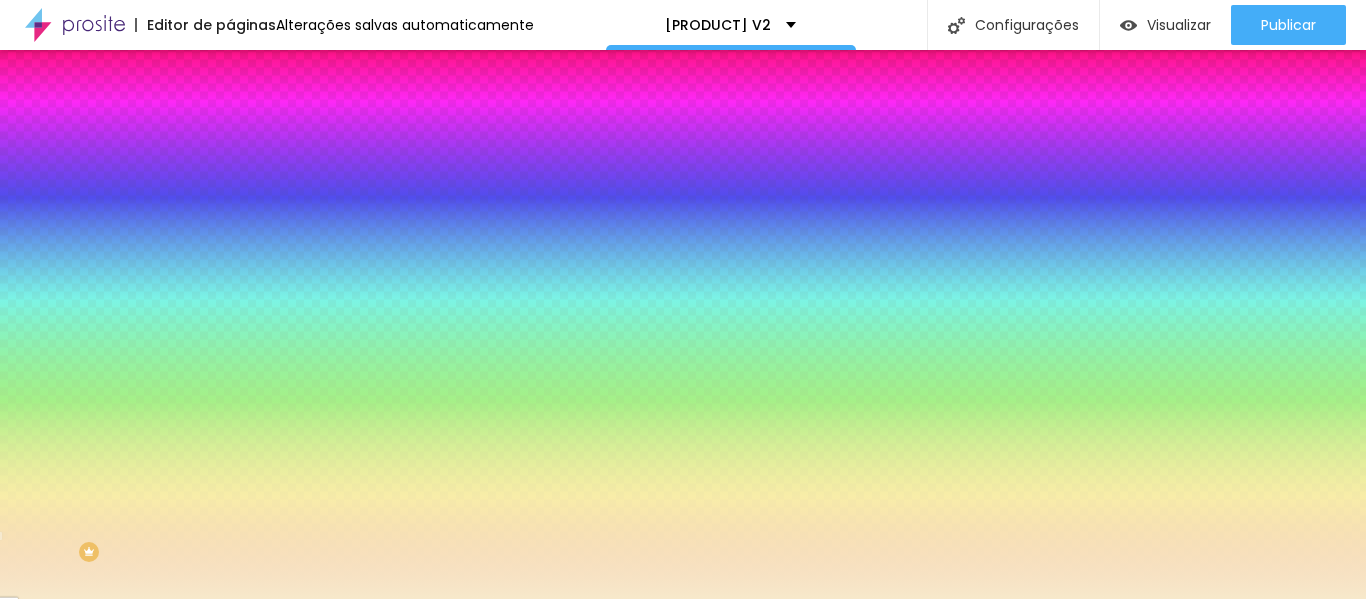 click at bounding box center (345, 191) 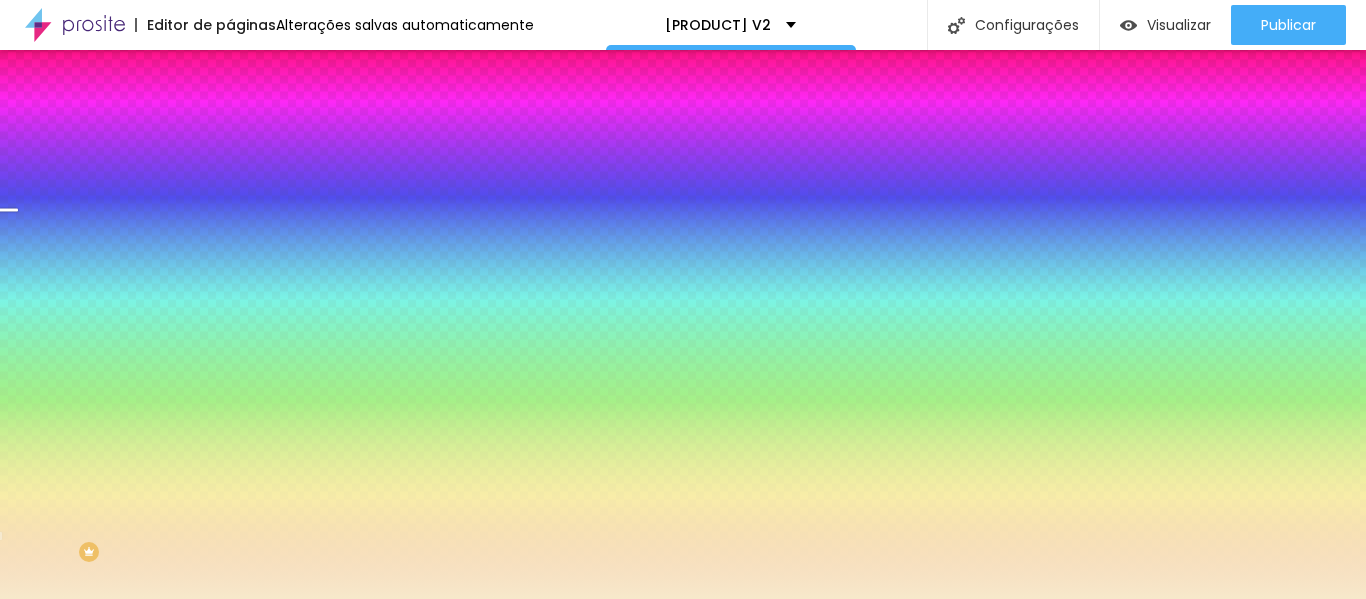 drag, startPoint x: 195, startPoint y: 242, endPoint x: 202, endPoint y: 278, distance: 36.67424 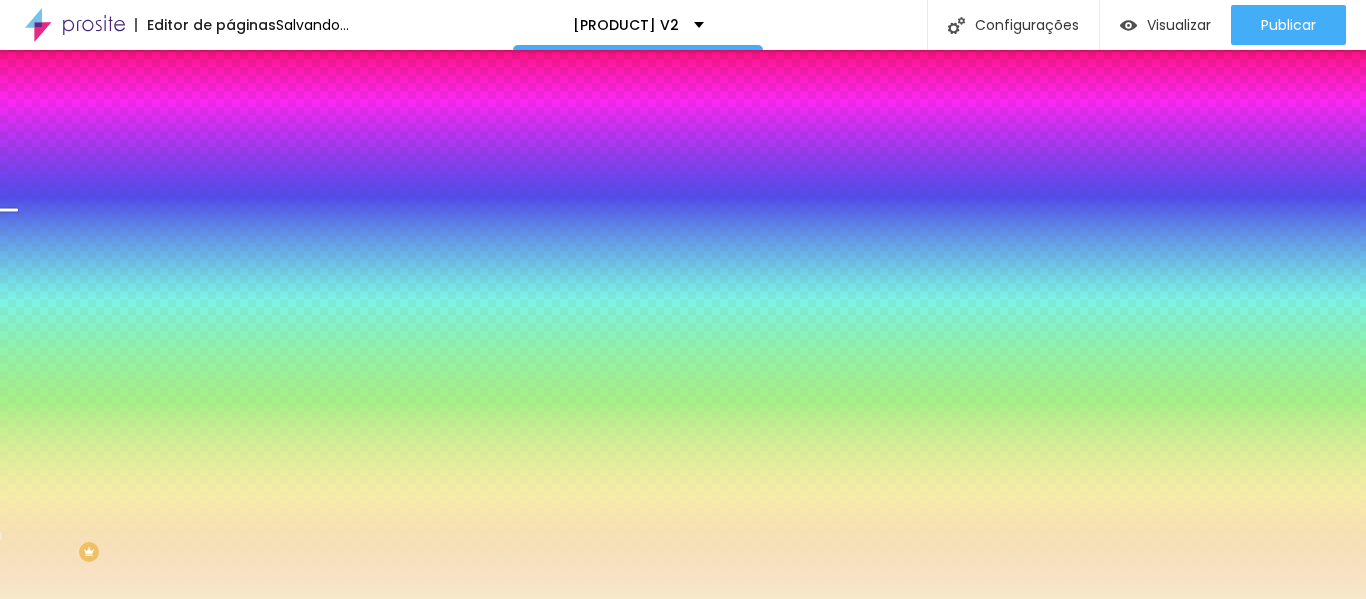 click on "Cor de fundo Voltar ao padrão [COLOR] Sombra DESATIVADO Voltar ao padrão Borda Voltar ao padrão" at bounding box center [345, 245] 